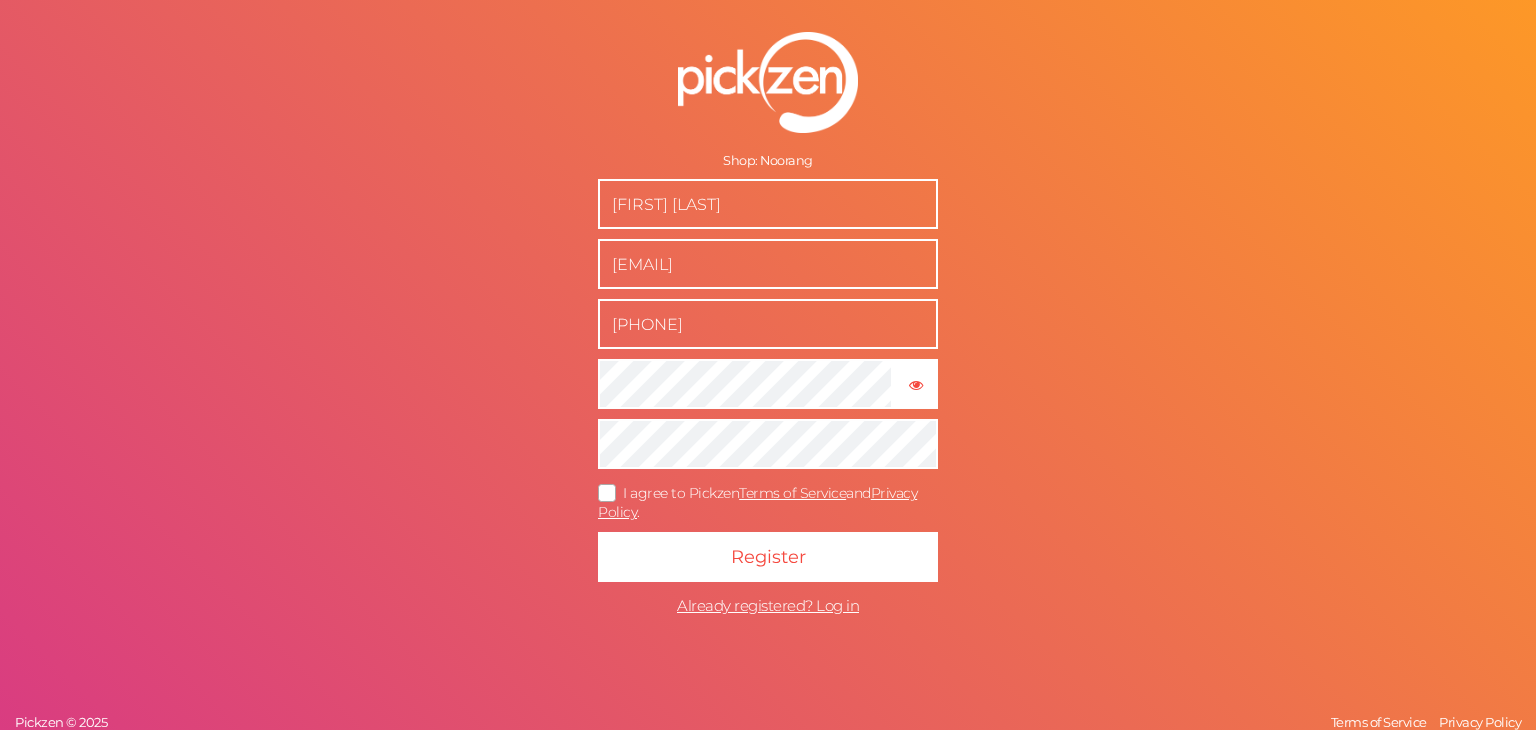 scroll, scrollTop: 0, scrollLeft: 0, axis: both 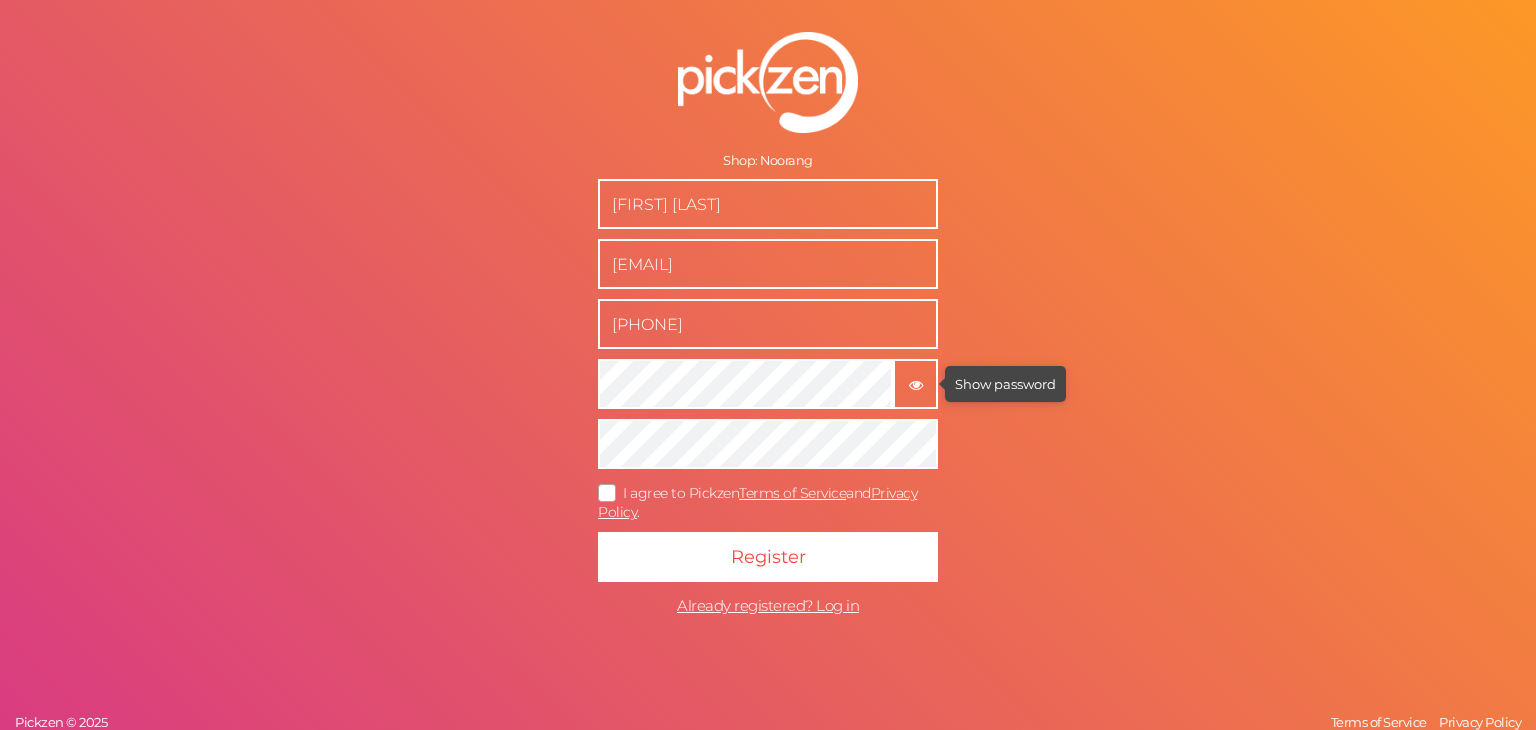 click at bounding box center (916, 385) 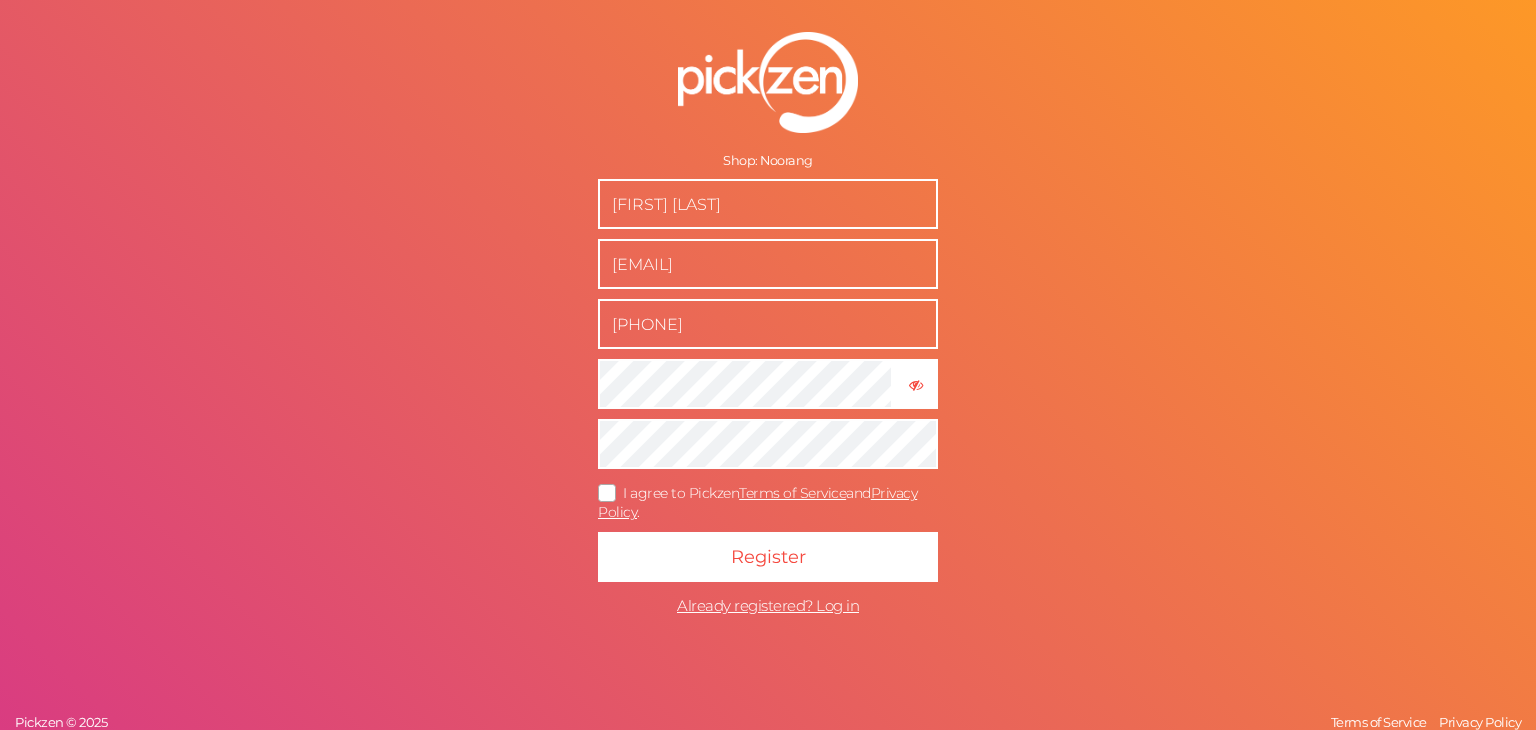 click at bounding box center (608, 493) 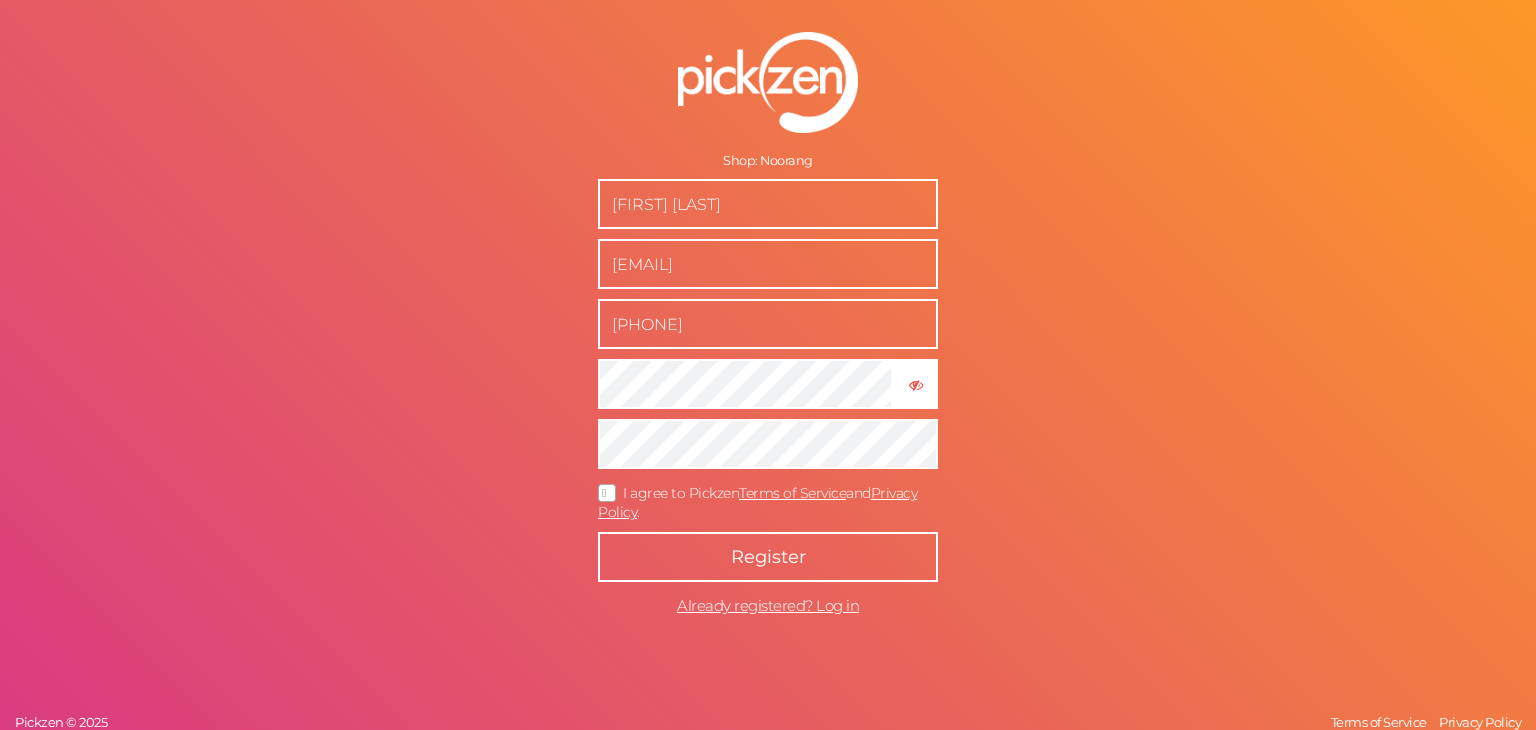 click on "Register" at bounding box center [768, 557] 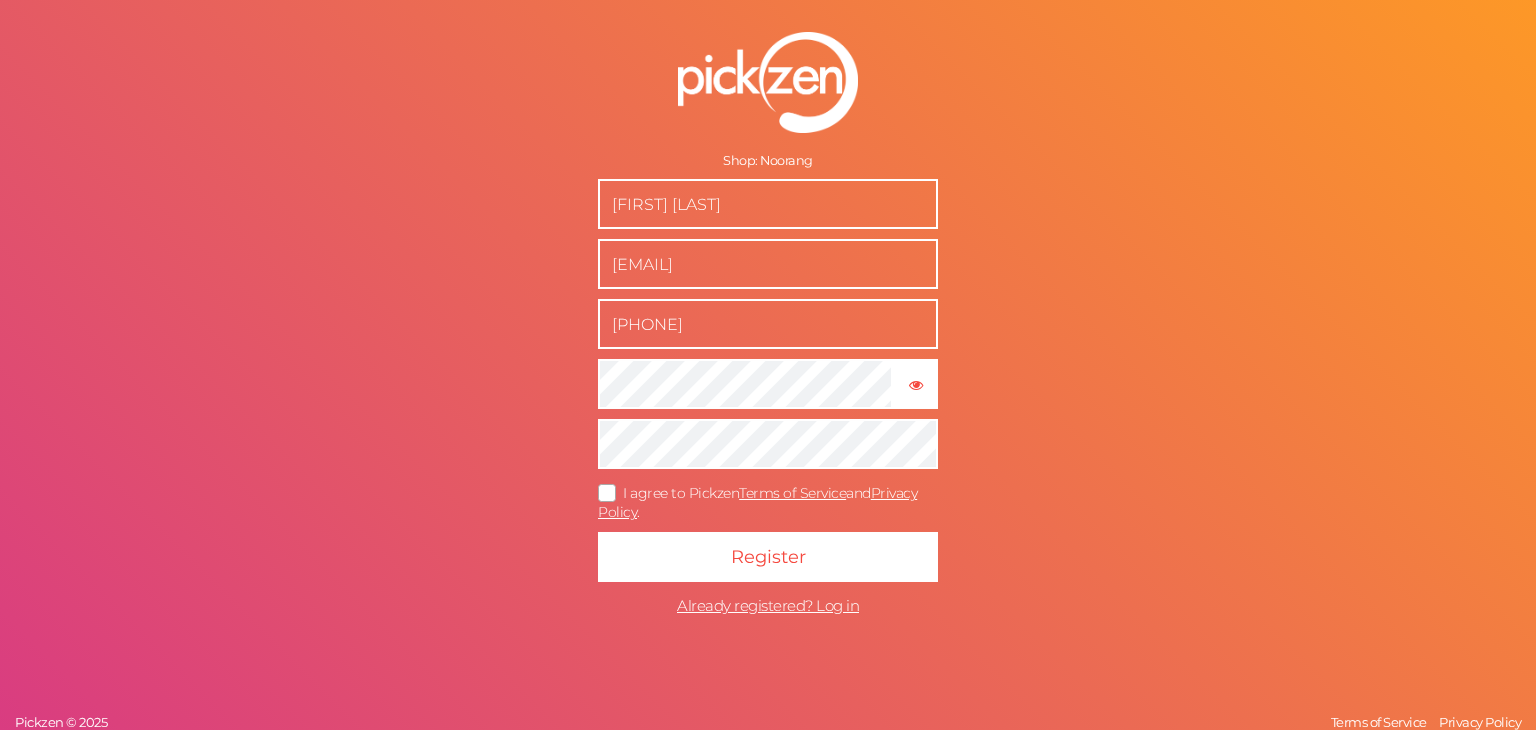 scroll, scrollTop: 0, scrollLeft: 0, axis: both 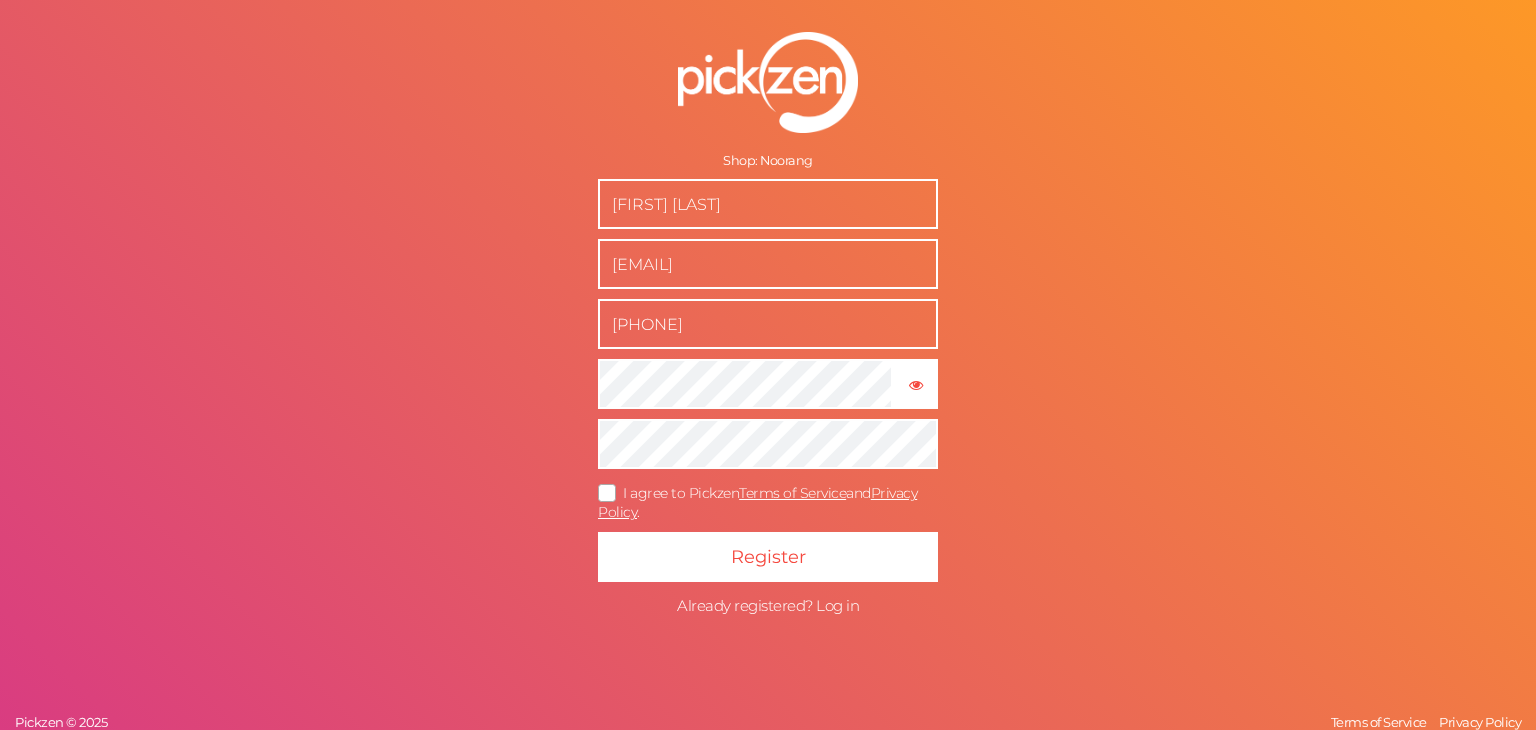 click on "Already registered? Log in" at bounding box center (768, 605) 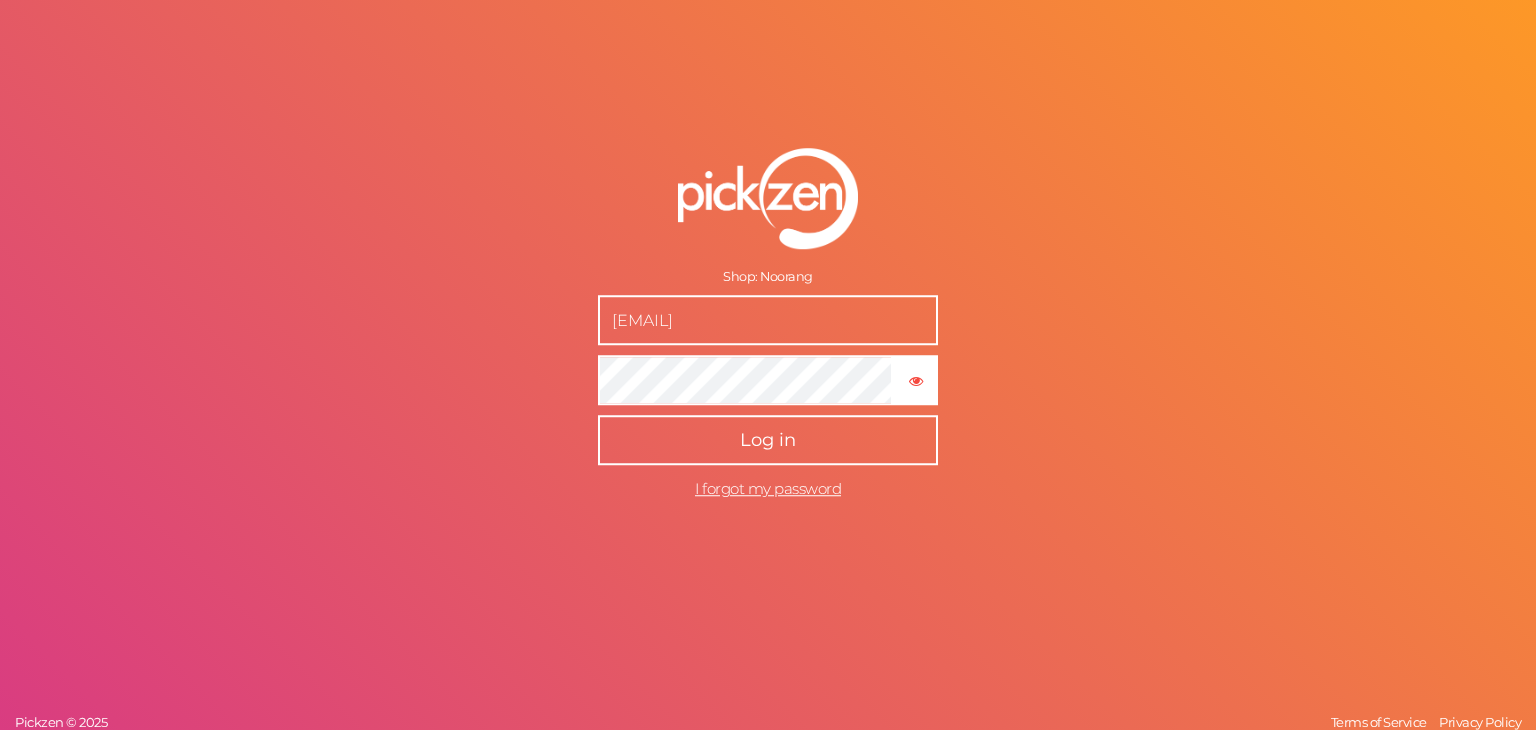 click on "Log in" at bounding box center (768, 441) 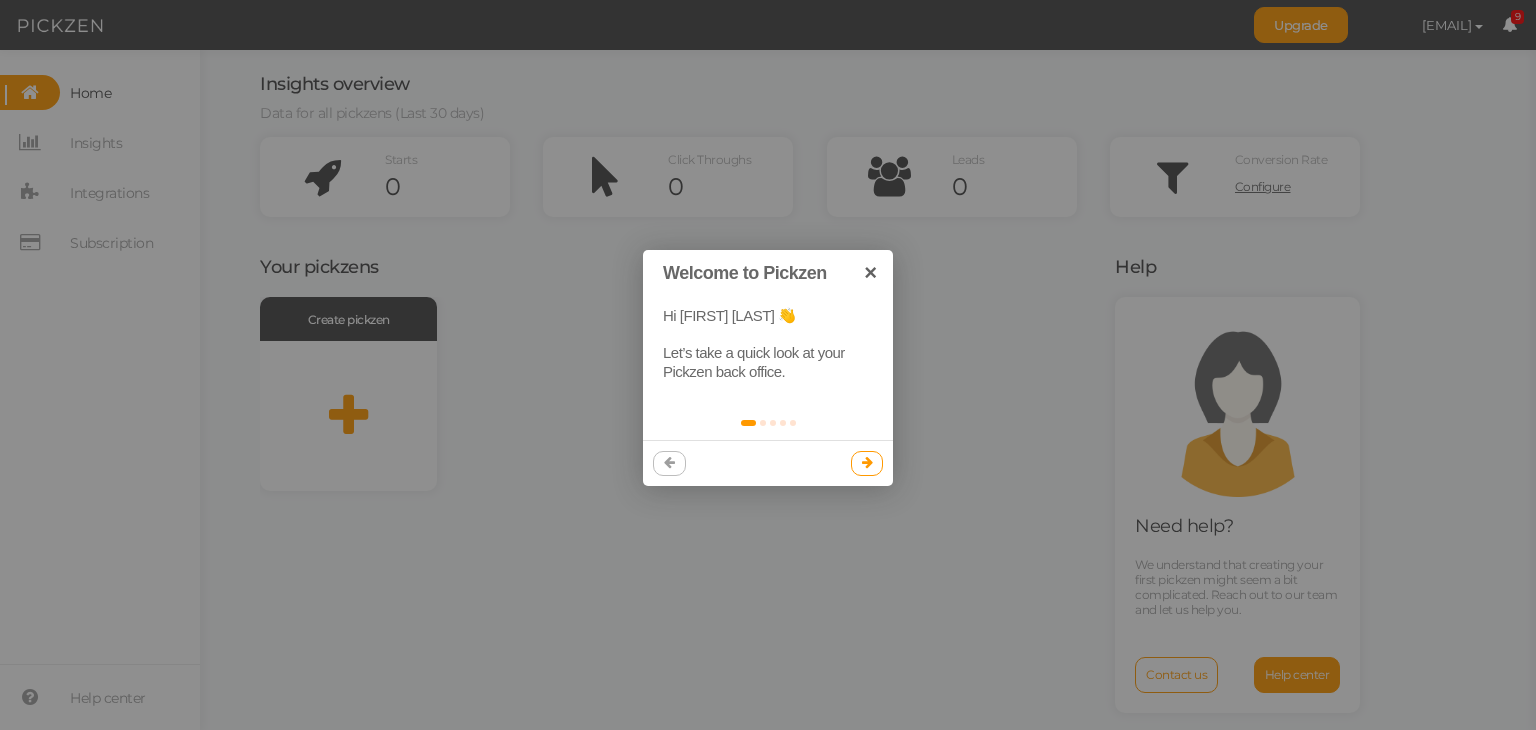 click at bounding box center (867, 462) 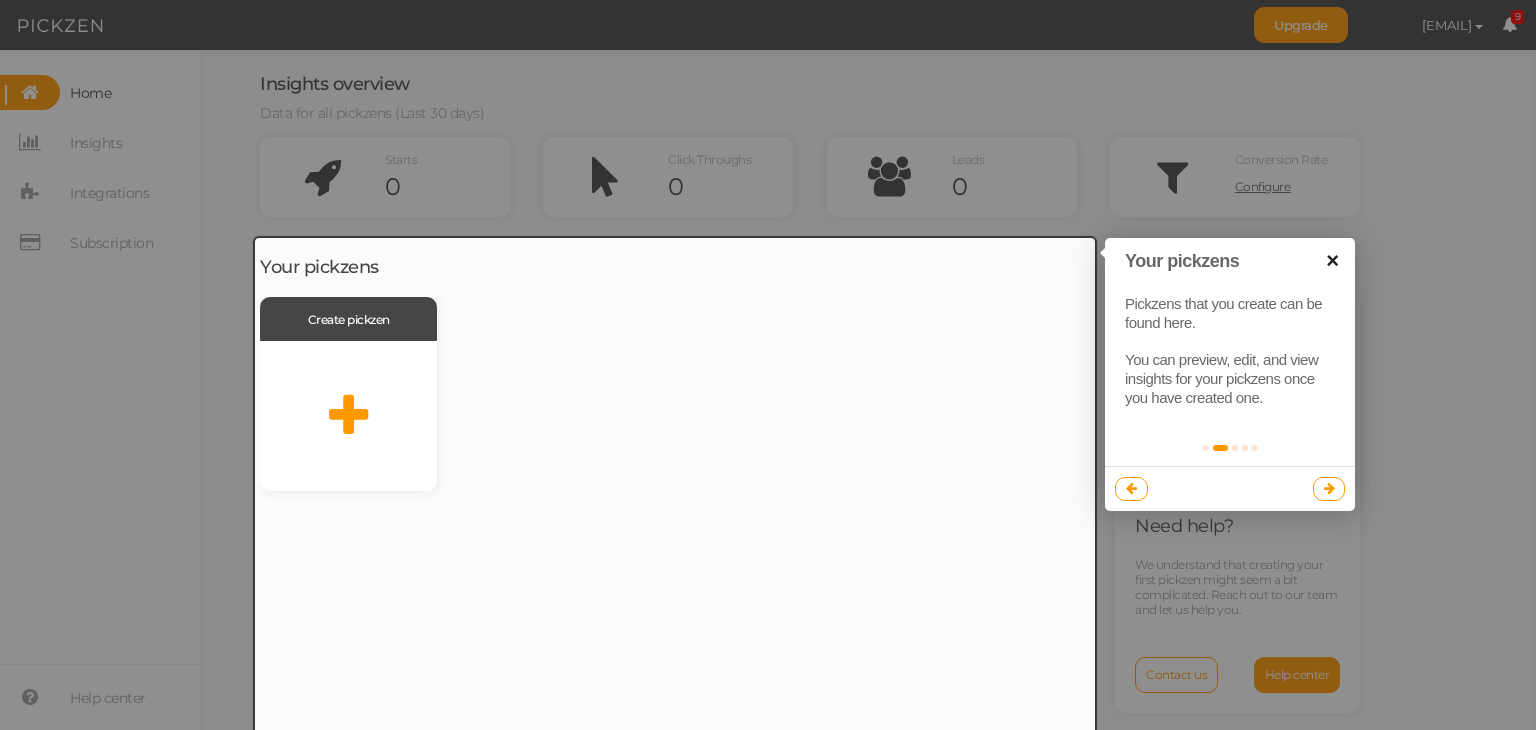 click on "×" at bounding box center [1332, 260] 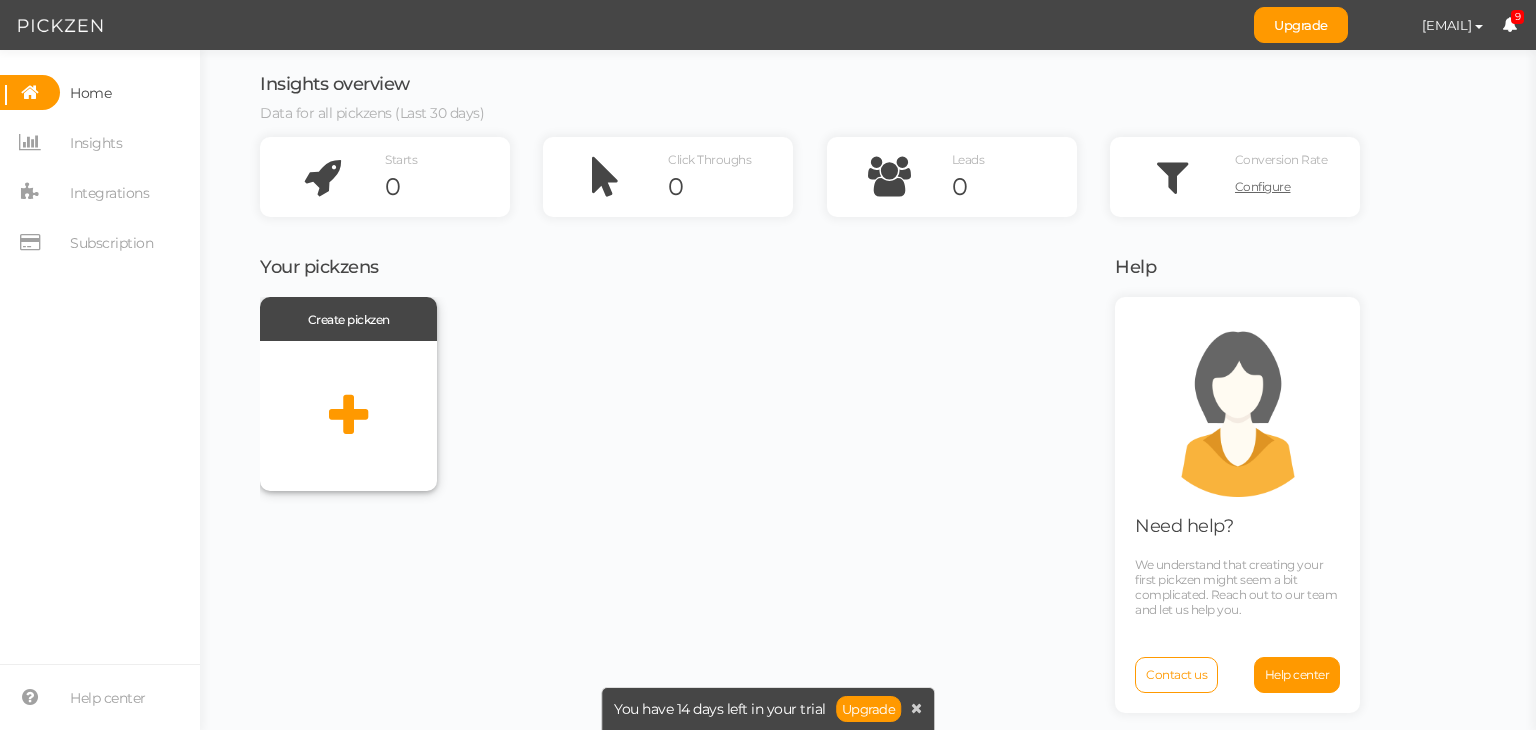 click at bounding box center [348, 416] 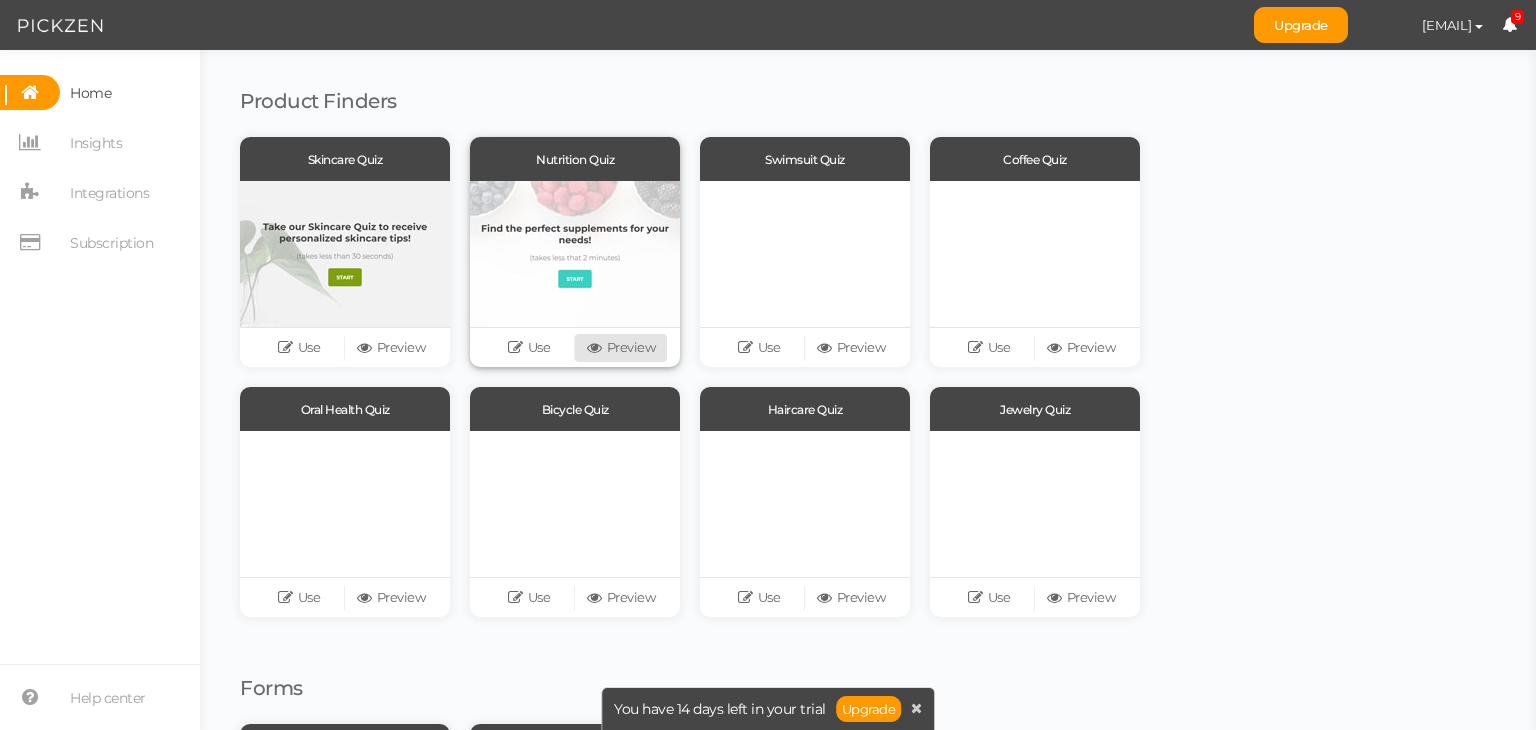 scroll, scrollTop: 0, scrollLeft: 0, axis: both 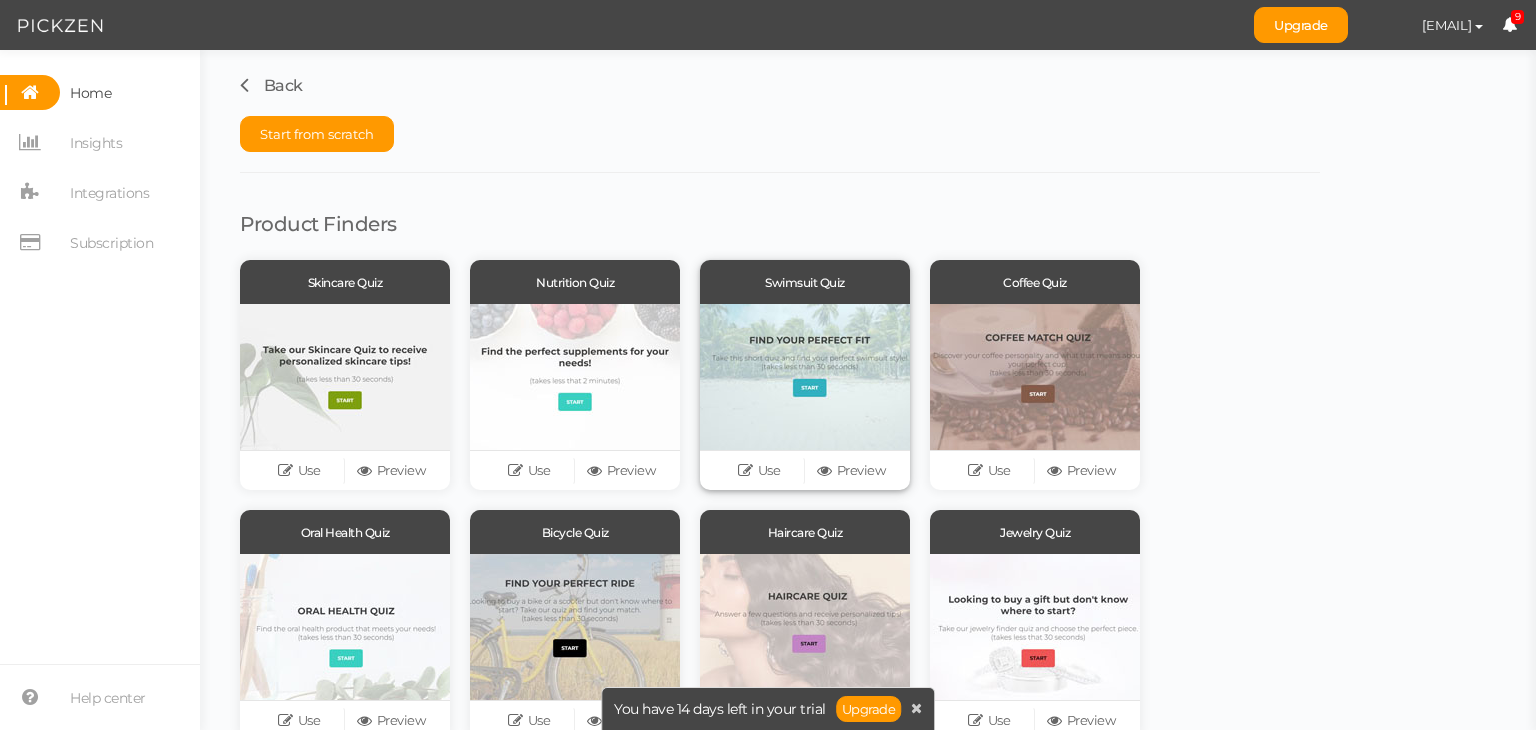 click at bounding box center [805, 377] 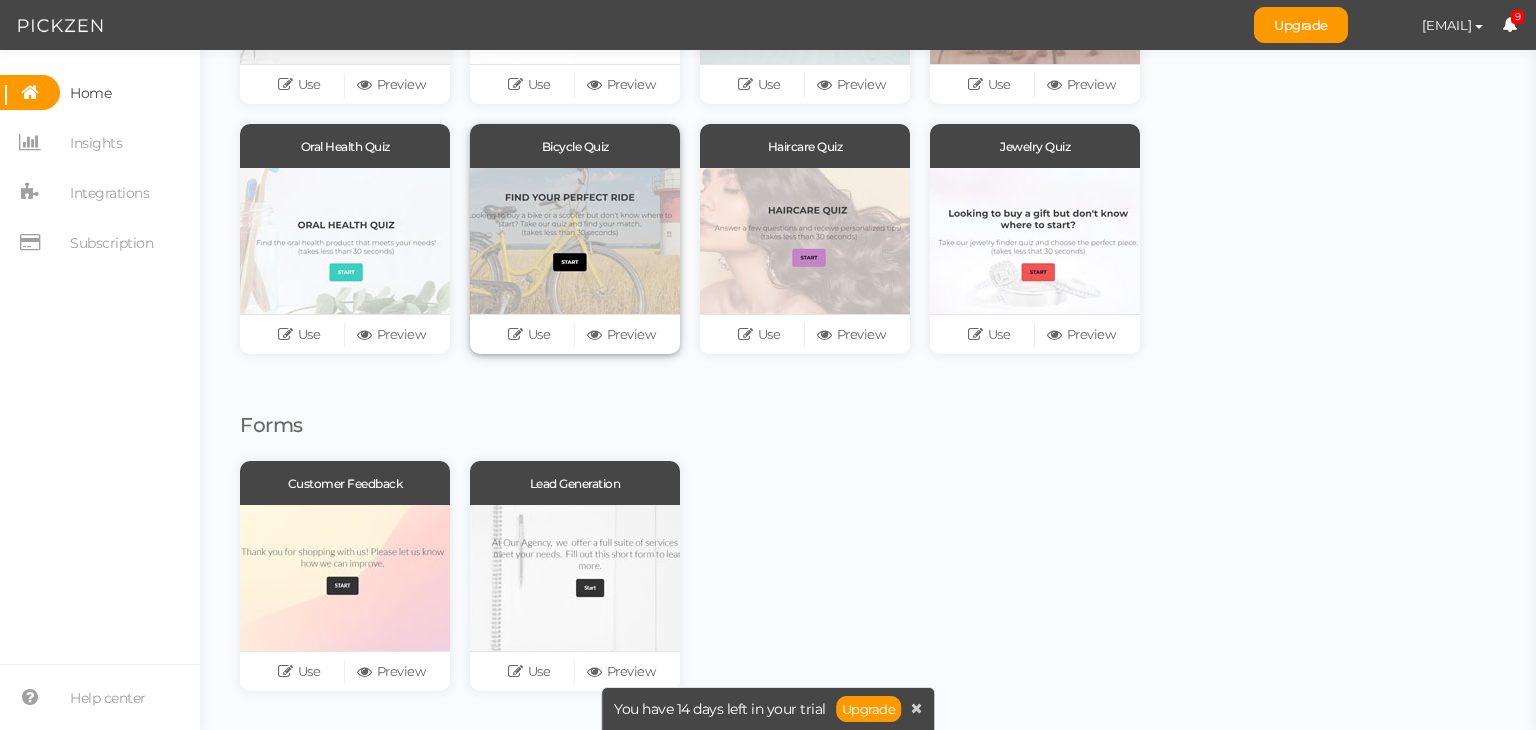 scroll, scrollTop: 89, scrollLeft: 0, axis: vertical 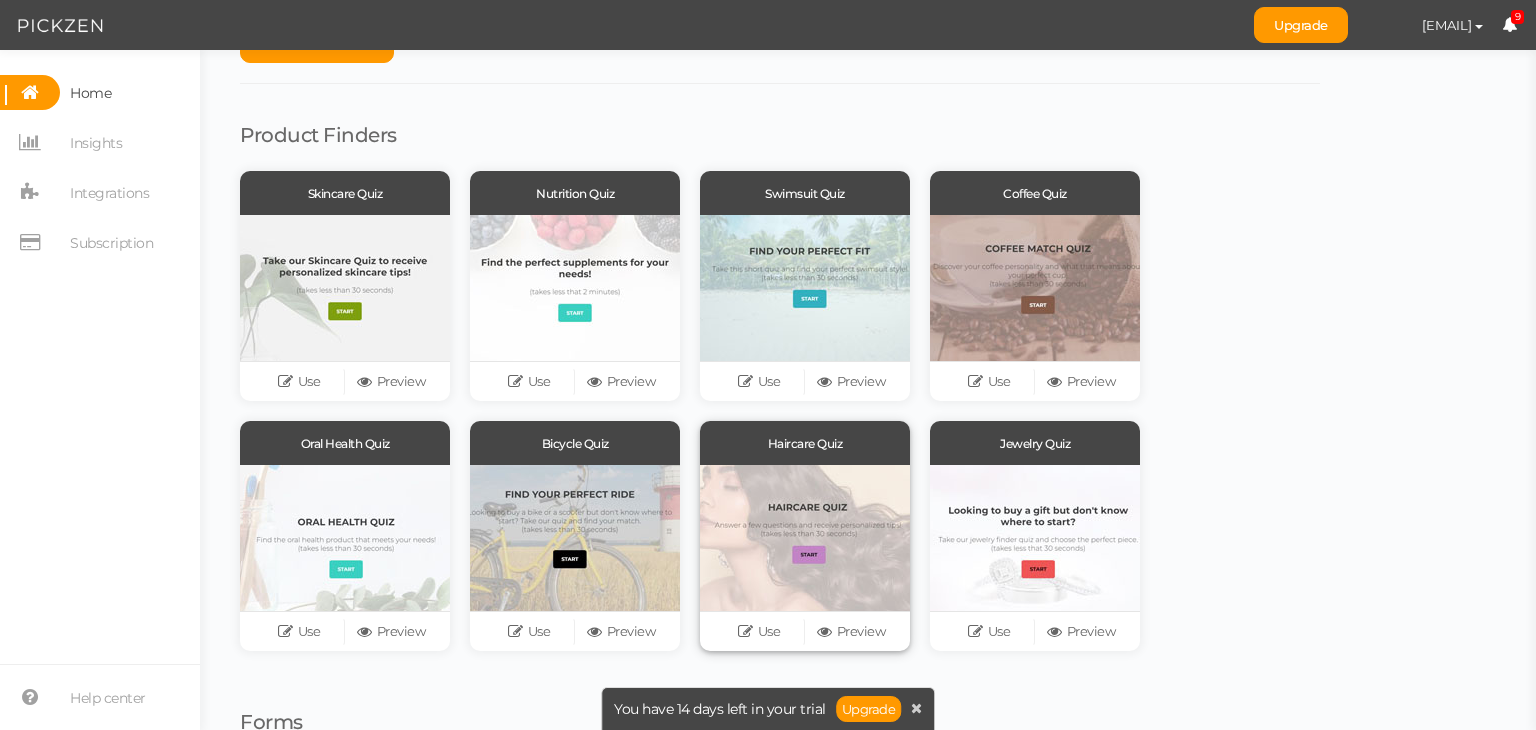 click at bounding box center [805, 538] 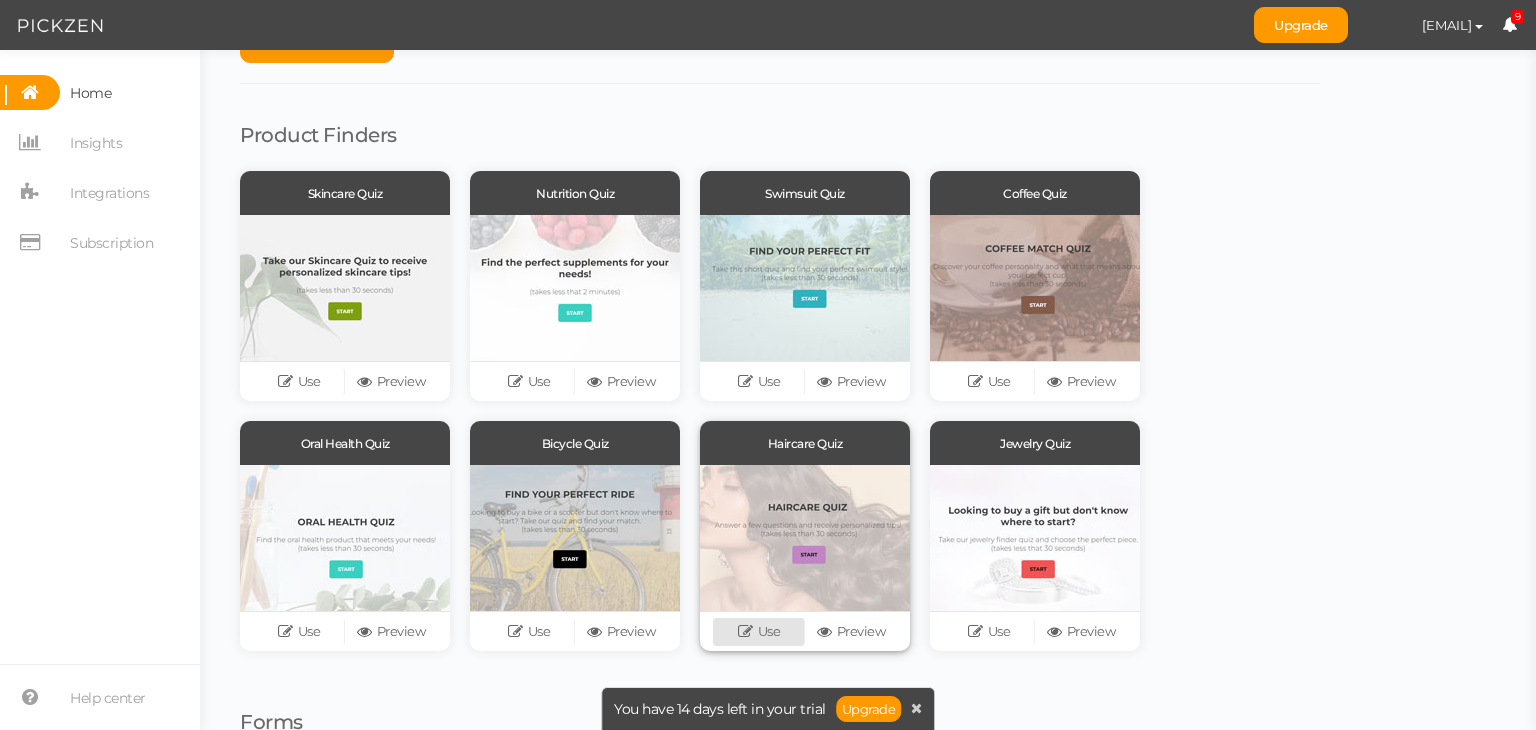 click at bounding box center (748, 631) 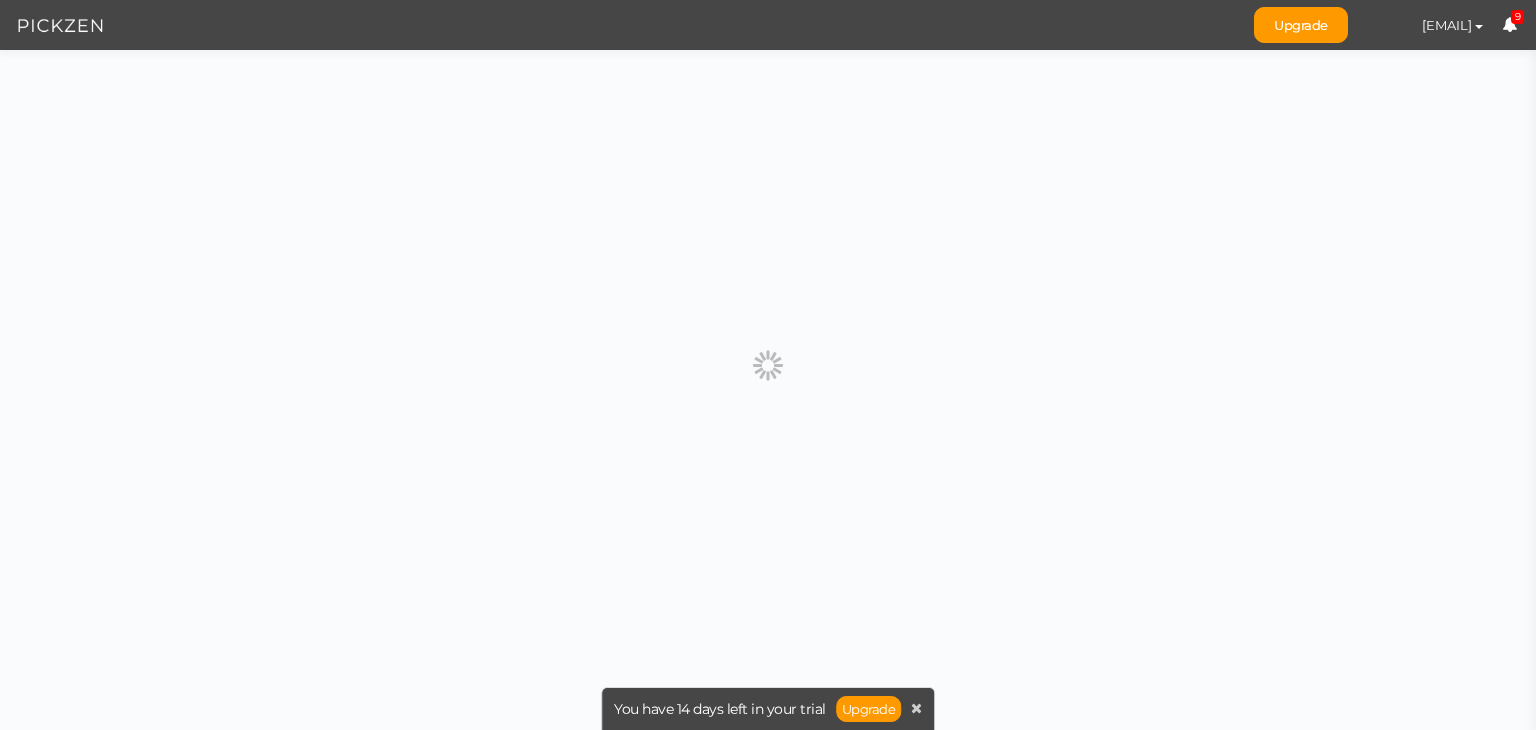 scroll, scrollTop: 0, scrollLeft: 0, axis: both 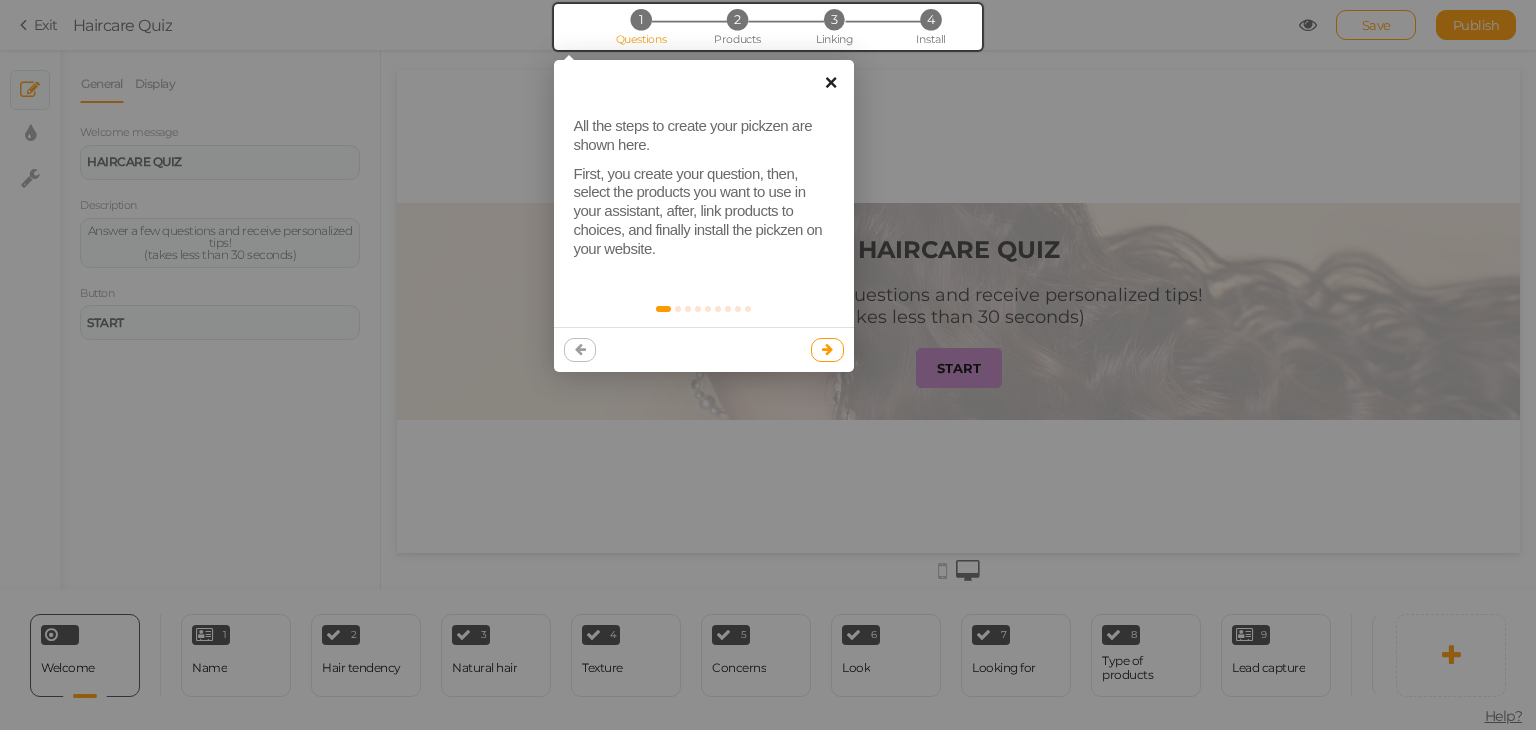 click on "×" at bounding box center [831, 82] 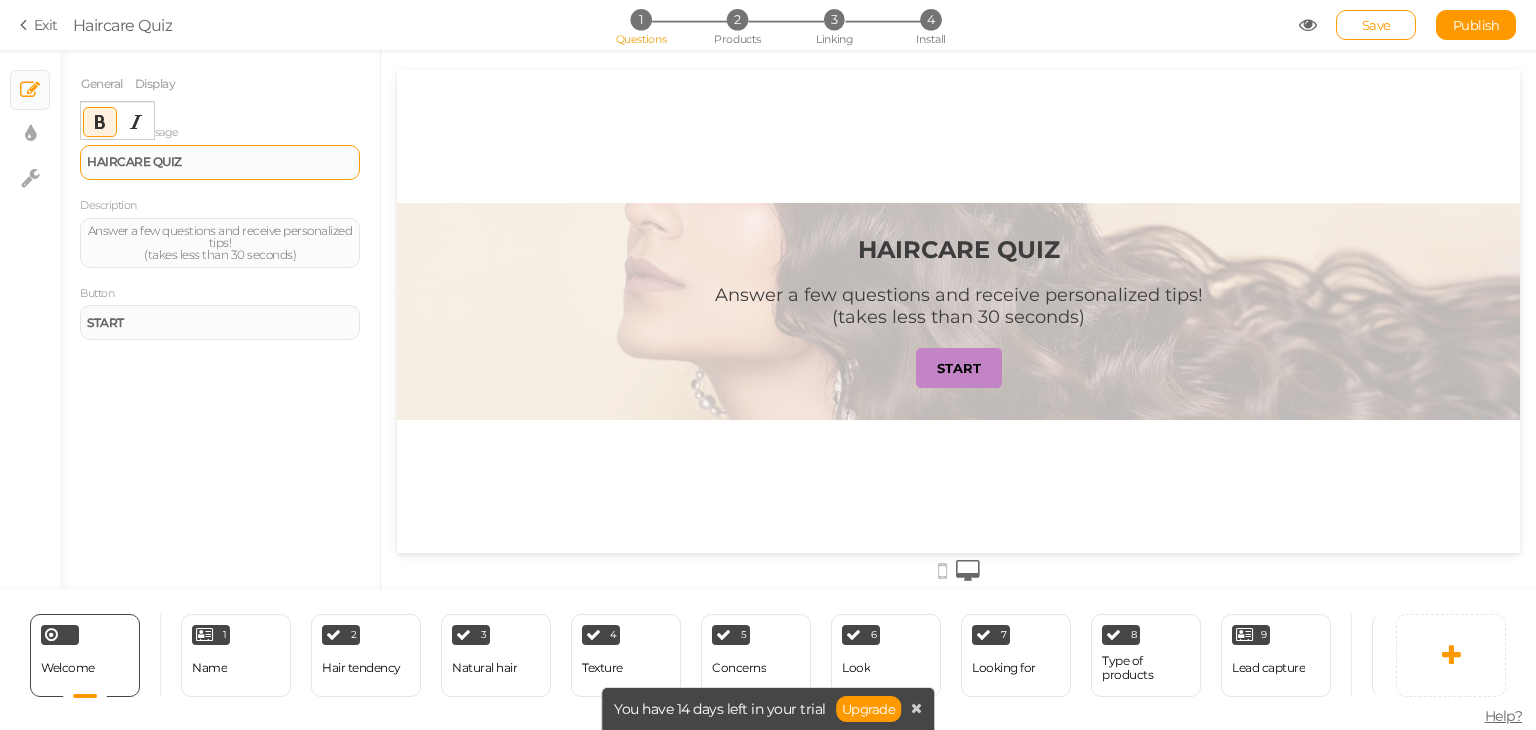 click on "HAIRCARE QUIZ" at bounding box center (220, 162) 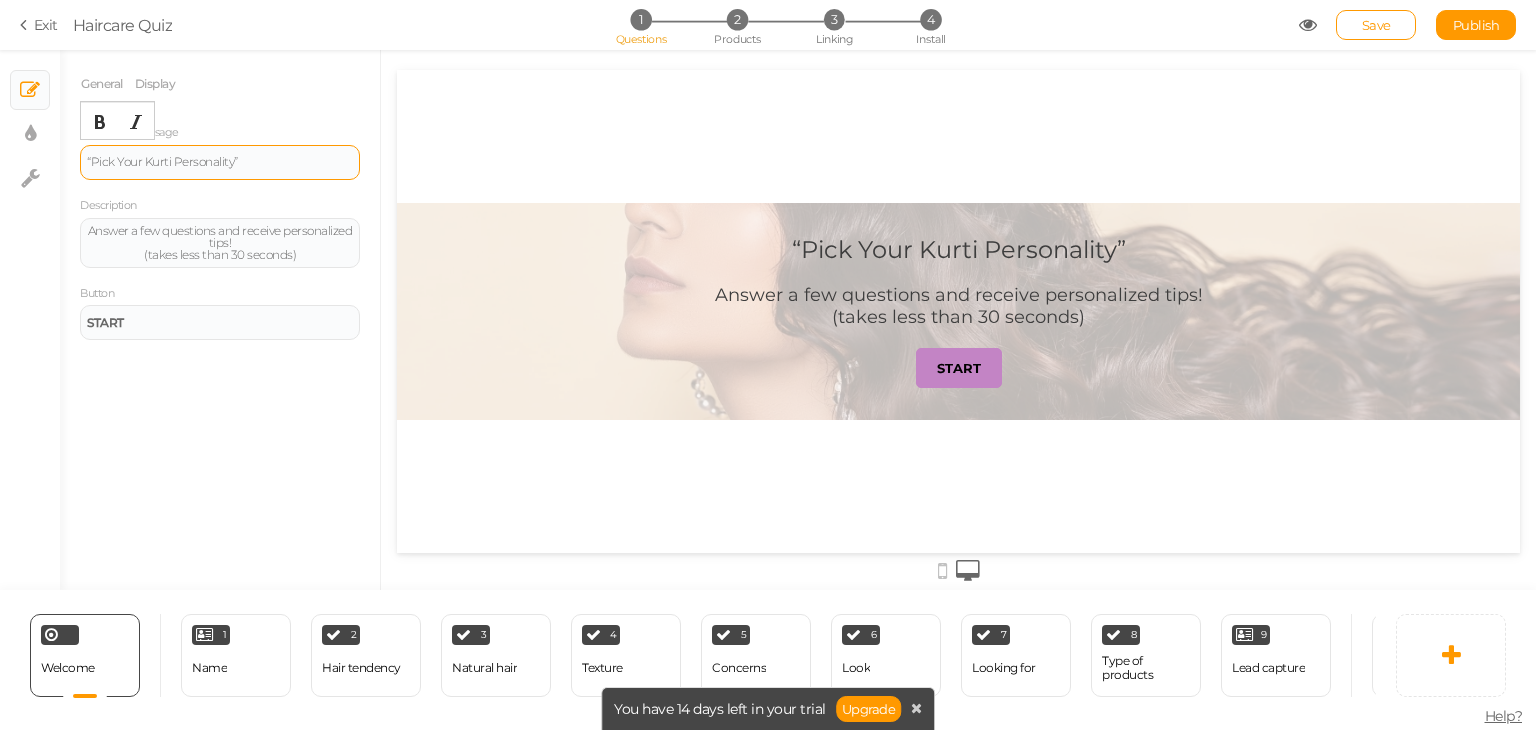 click on "“Pick Your Kurti Personality”" at bounding box center (220, 162) 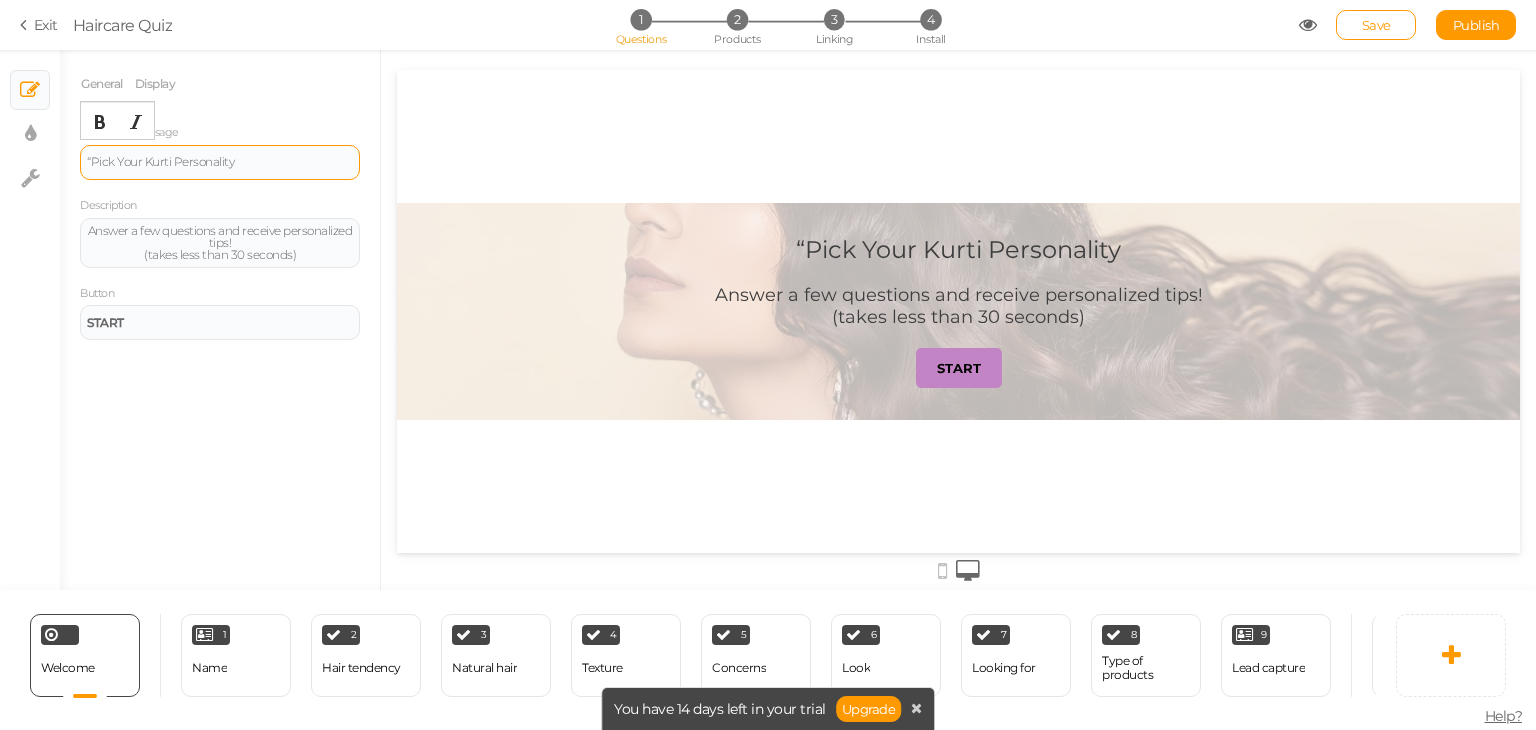 click on "“Pick Your Kurti Personality" at bounding box center [220, 162] 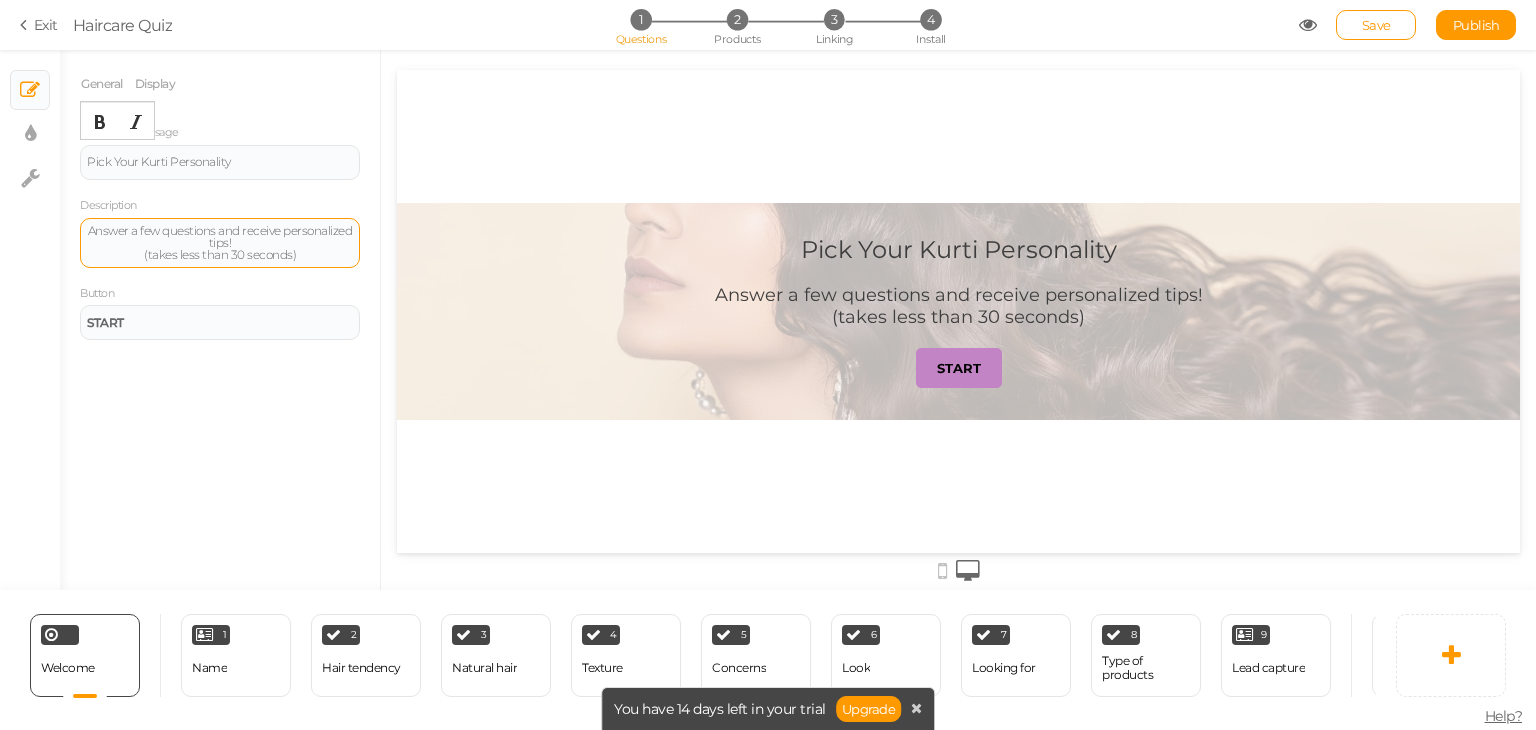 click on "Answer a few questions and receive personalized tips!  (takes less than 30 seconds)" at bounding box center [220, 243] 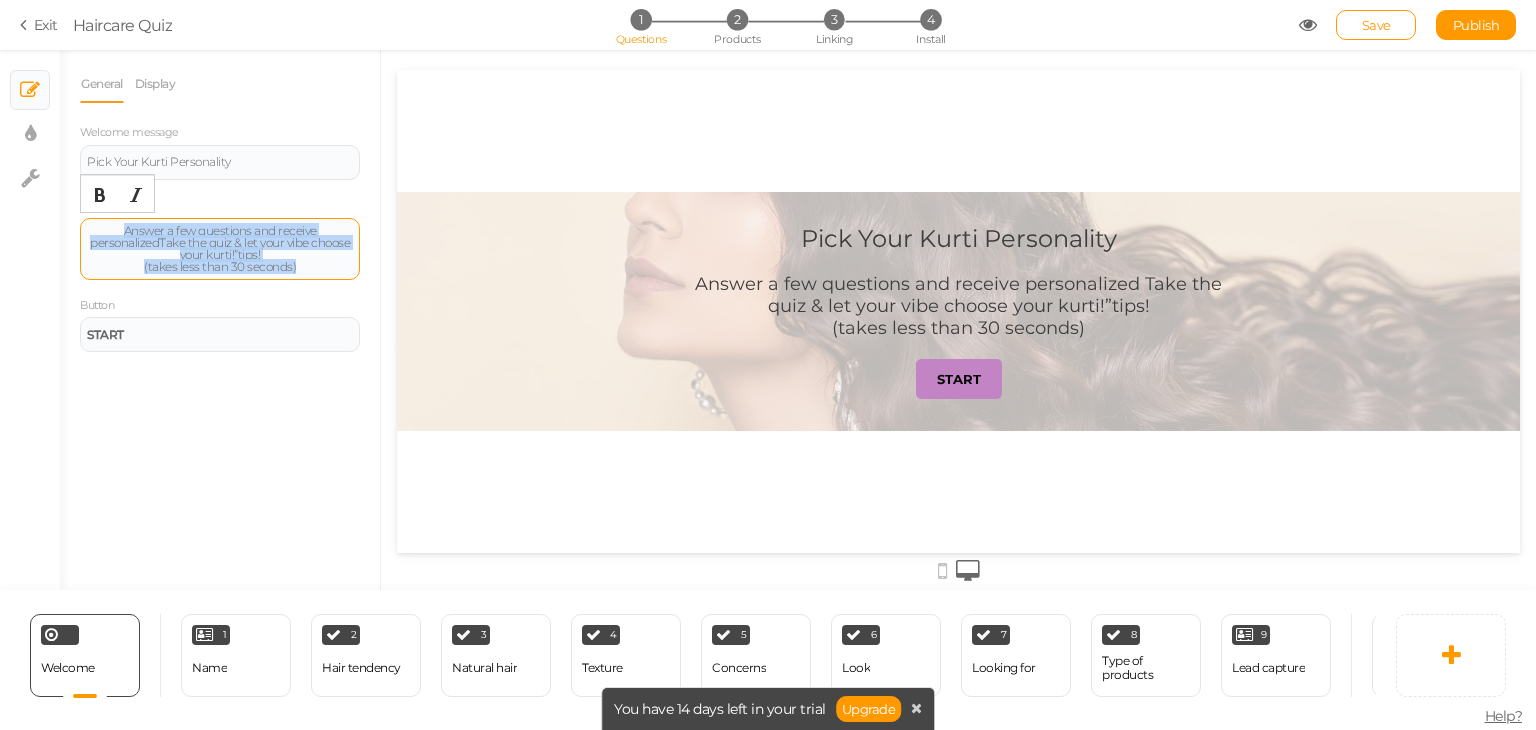 drag, startPoint x: 86, startPoint y: 235, endPoint x: 308, endPoint y: 268, distance: 224.4393 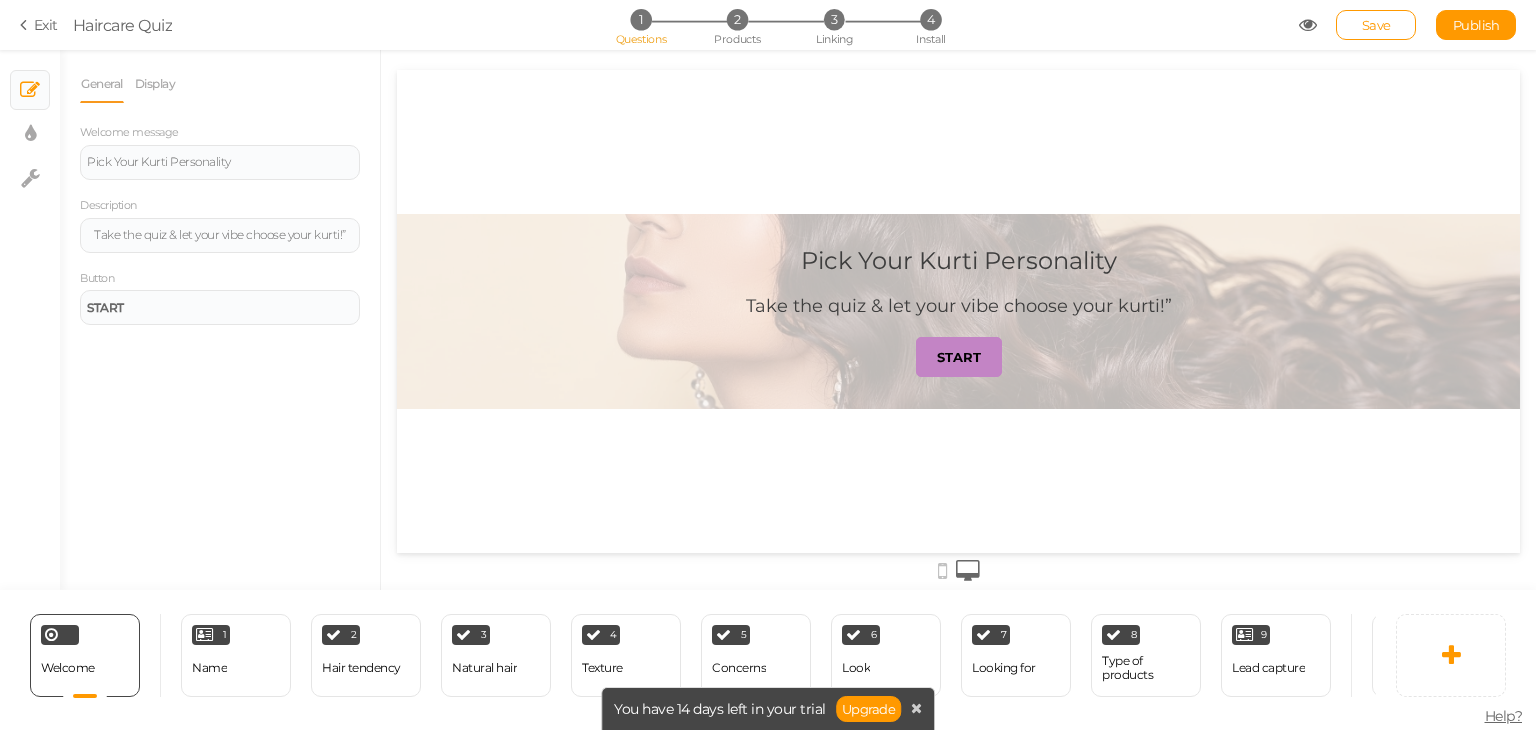 click on "General
Display
Welcome message   Pick Your Kurti Personality                         Description   Take the quiz & let your vibe choose your kurti!”                         Button   START
Background color         Set" at bounding box center (220, 327) 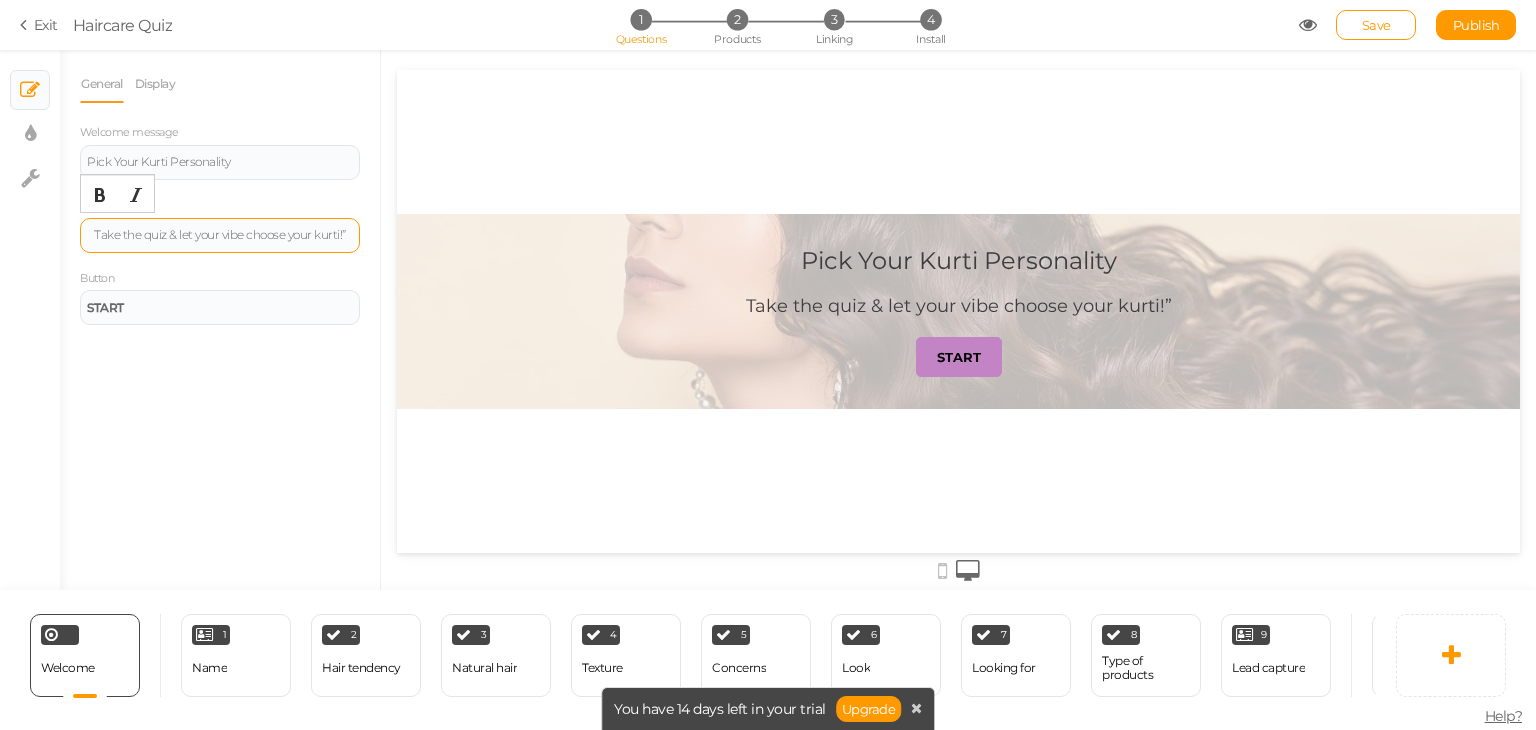 click on "Take the quiz & let your vibe choose your kurti!”" at bounding box center (220, 235) 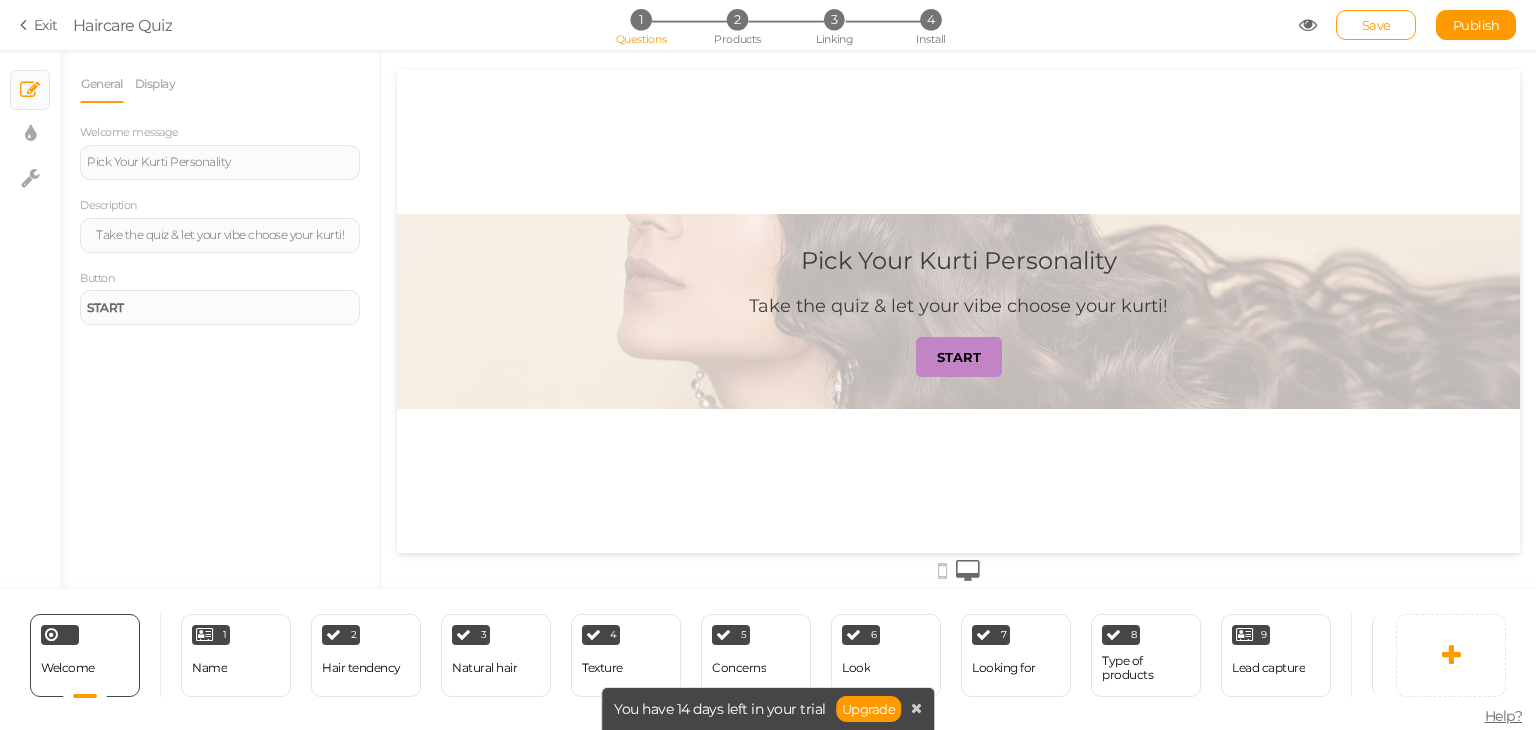 click on "General
Display
Welcome message   Pick Your Kurti Personality                         Description   Take the quiz & let your vibe choose your kurti!                         Button   START
Background color         Set" at bounding box center (220, 327) 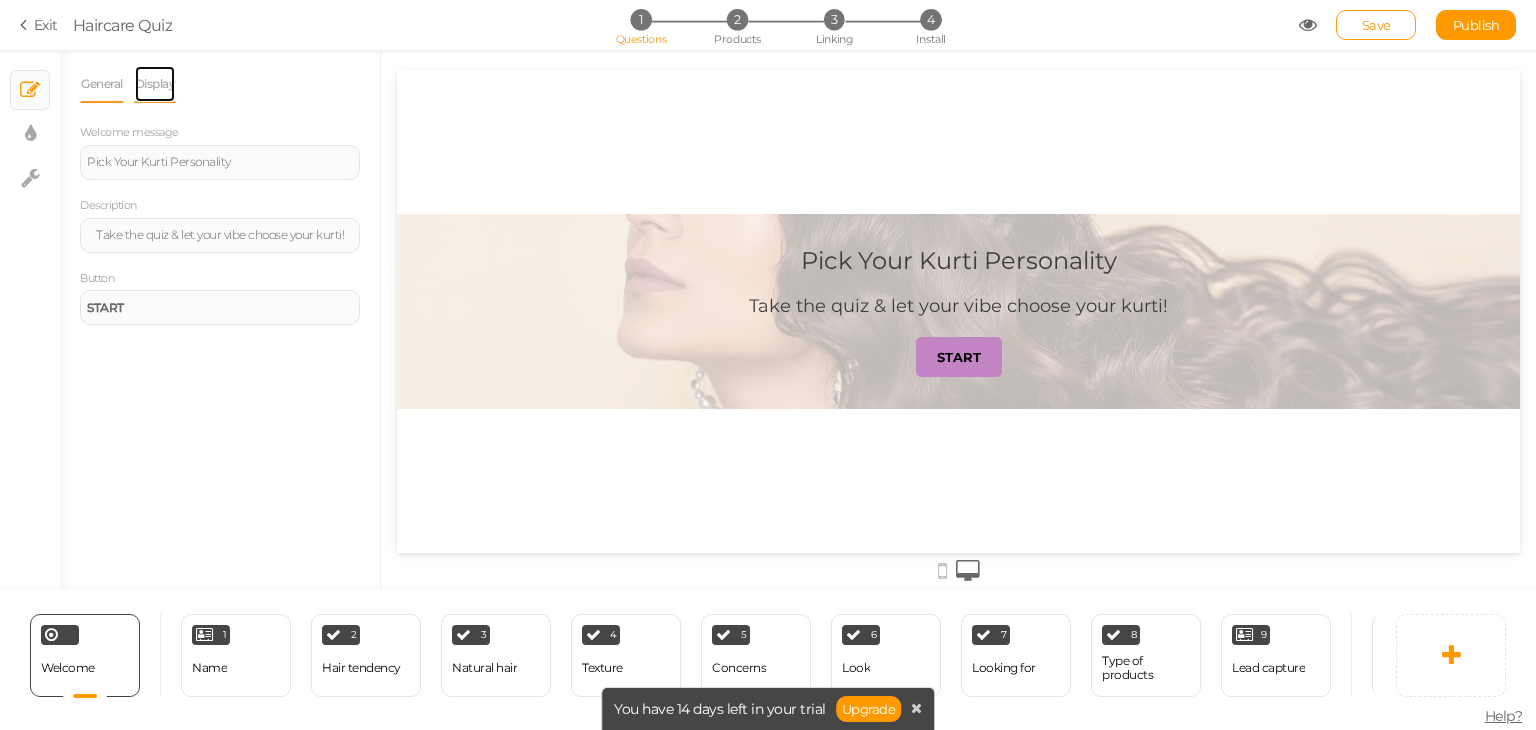 click on "Display" at bounding box center (155, 84) 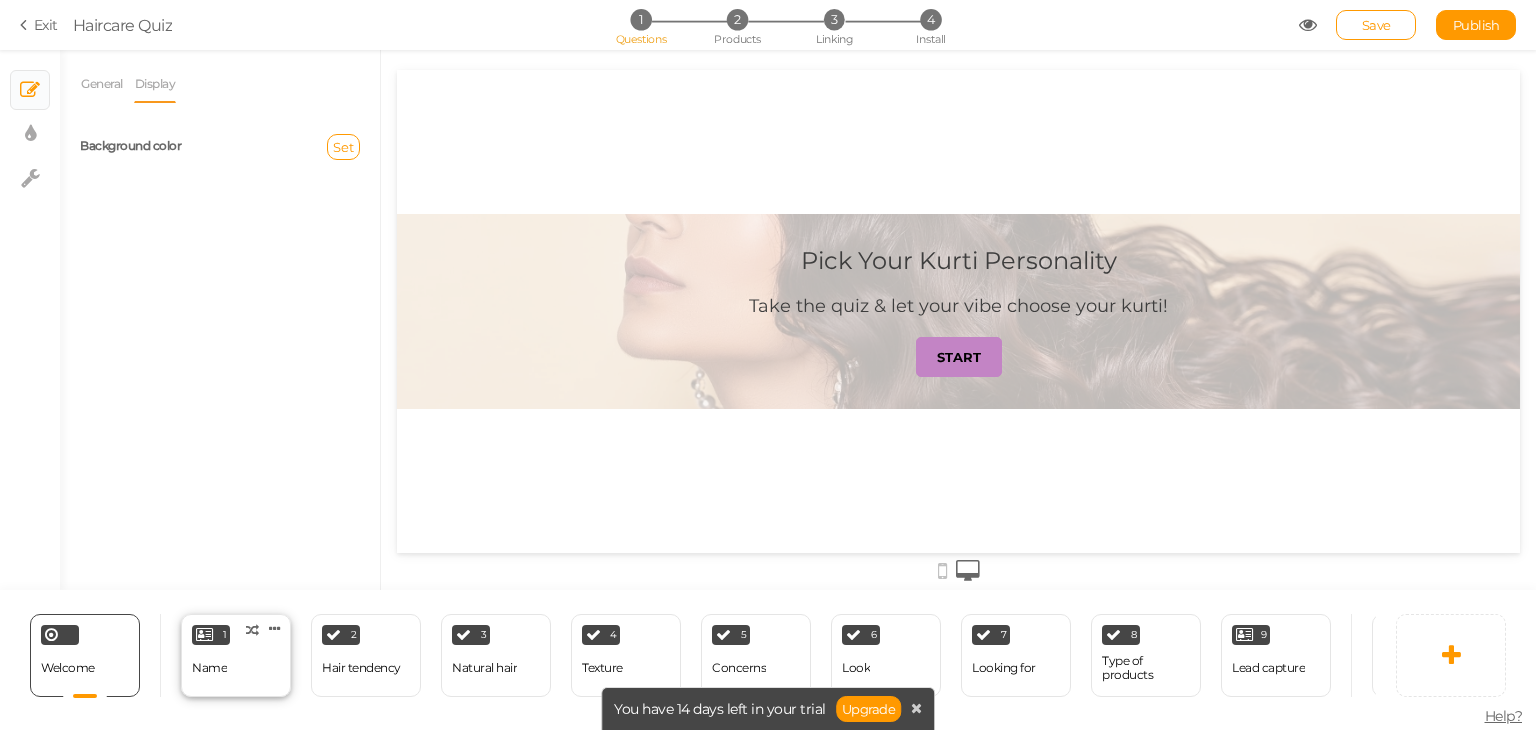 click on "1         Name         × Define the conditions to show this slide.                     Clone             Change type             Delete" at bounding box center (236, 655) 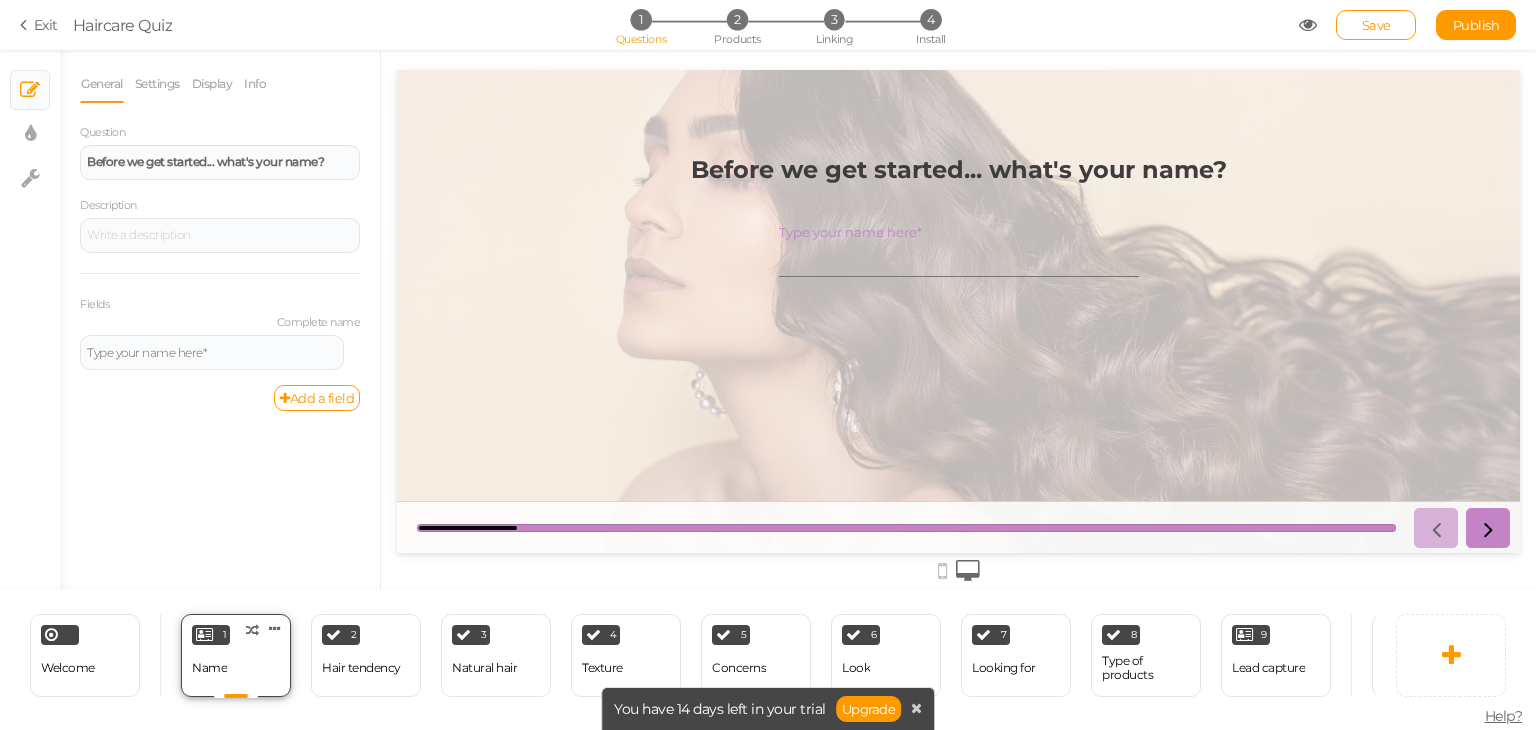 scroll, scrollTop: 0, scrollLeft: 0, axis: both 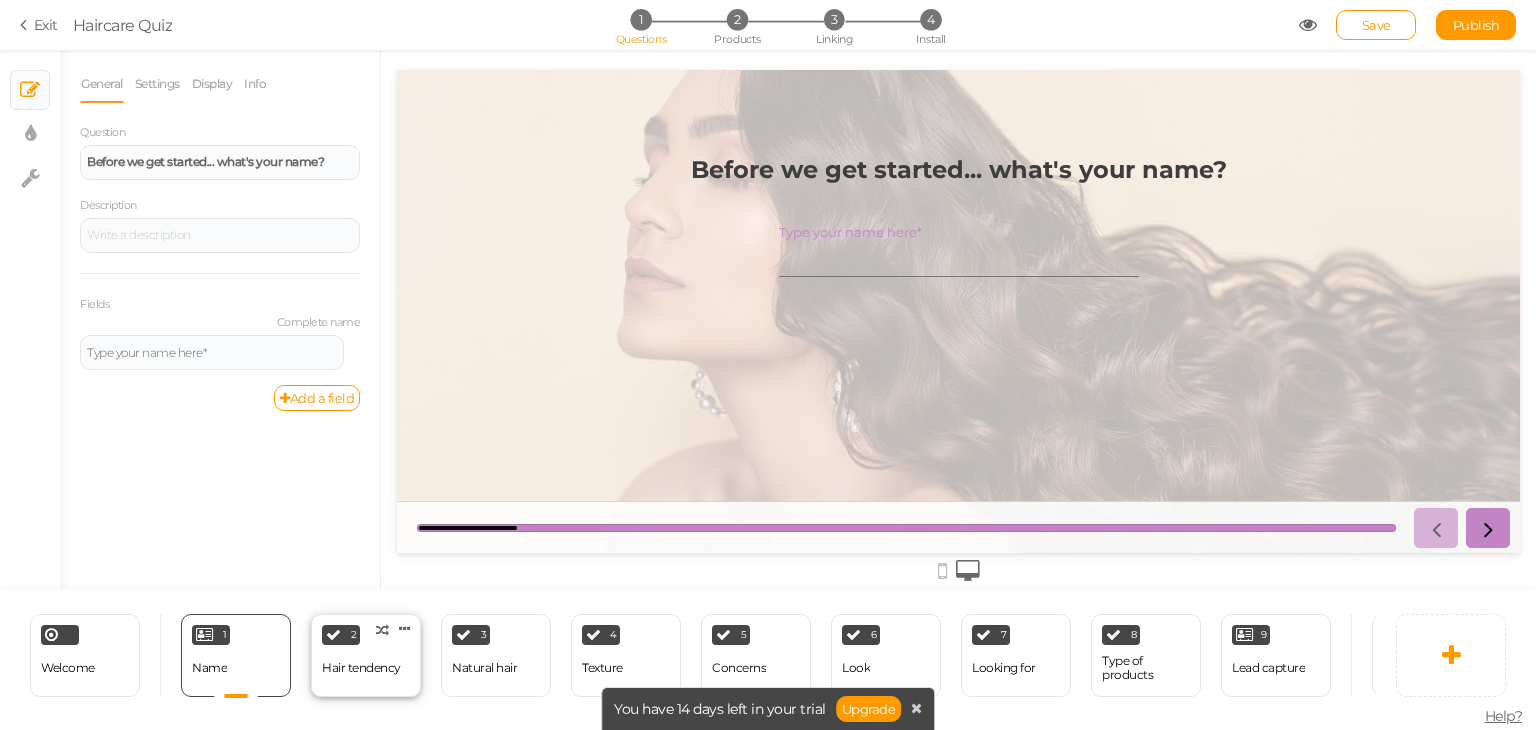 click on "2" at bounding box center [341, 635] 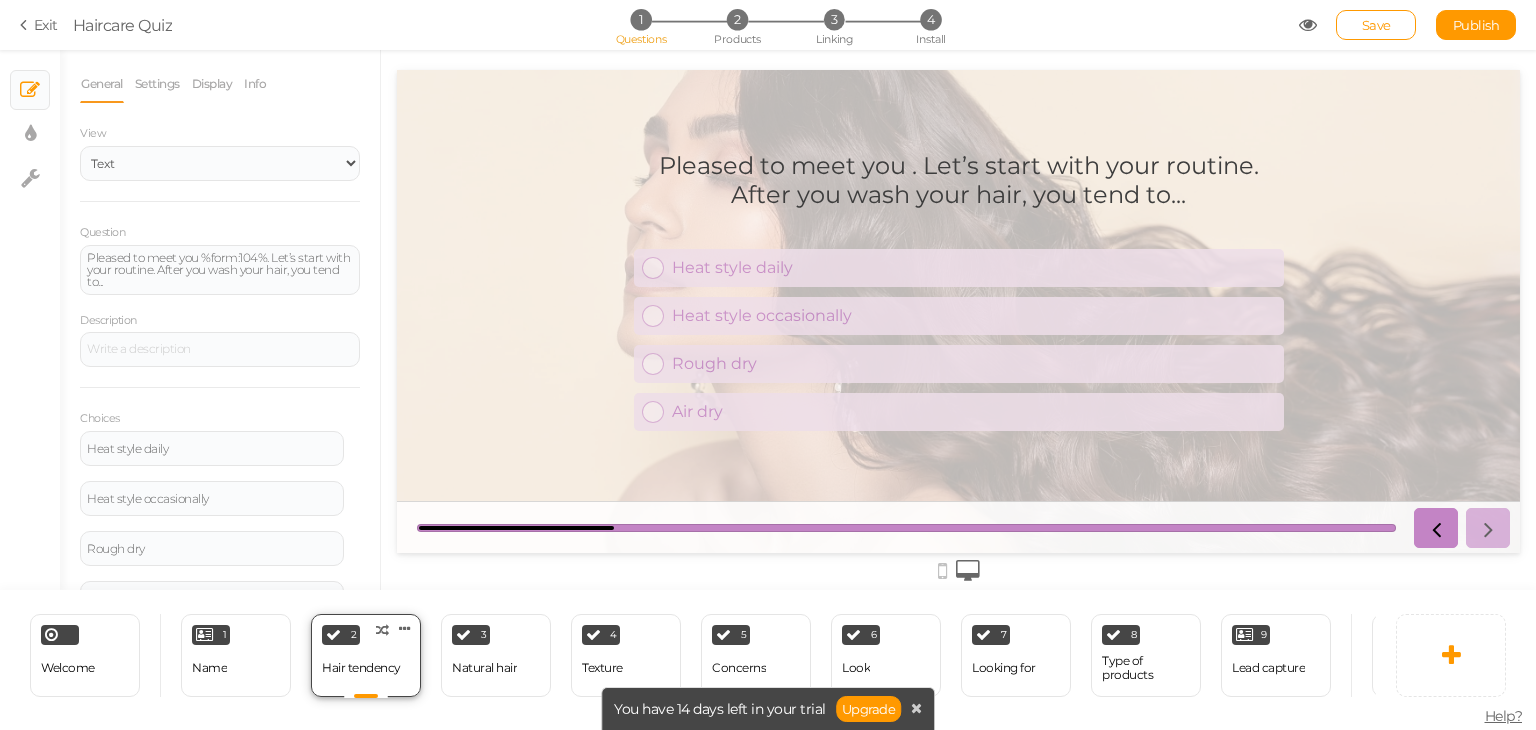 scroll, scrollTop: 0, scrollLeft: 0, axis: both 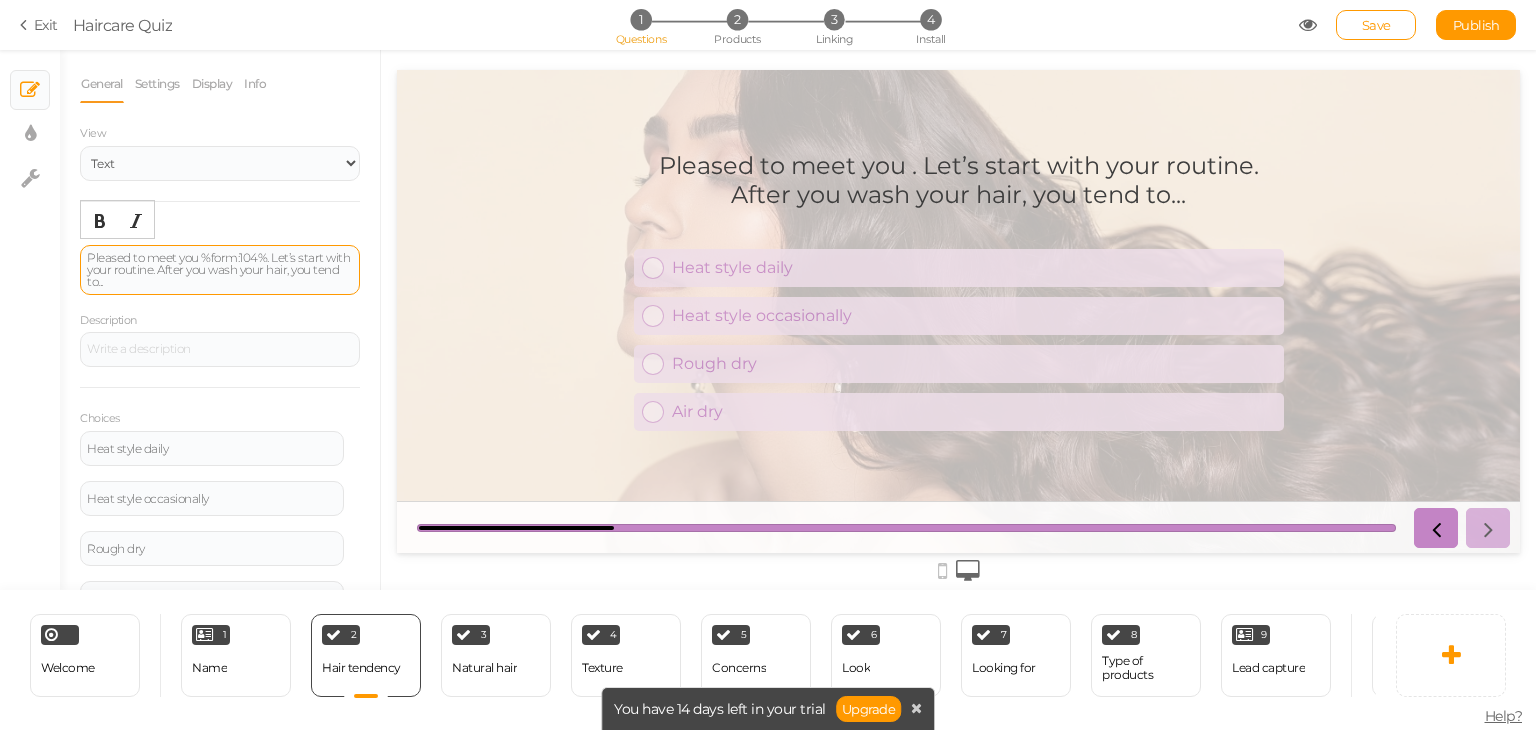click on "Pleased to meet you %form:104%. Let’s start with your routine. After you wash your hair, you tend to..." at bounding box center [220, 270] 